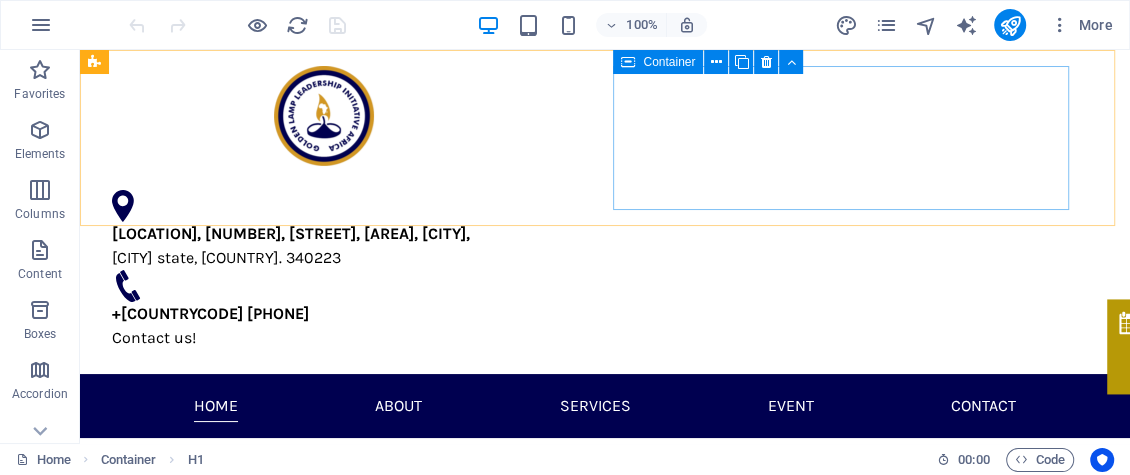 scroll, scrollTop: 0, scrollLeft: 0, axis: both 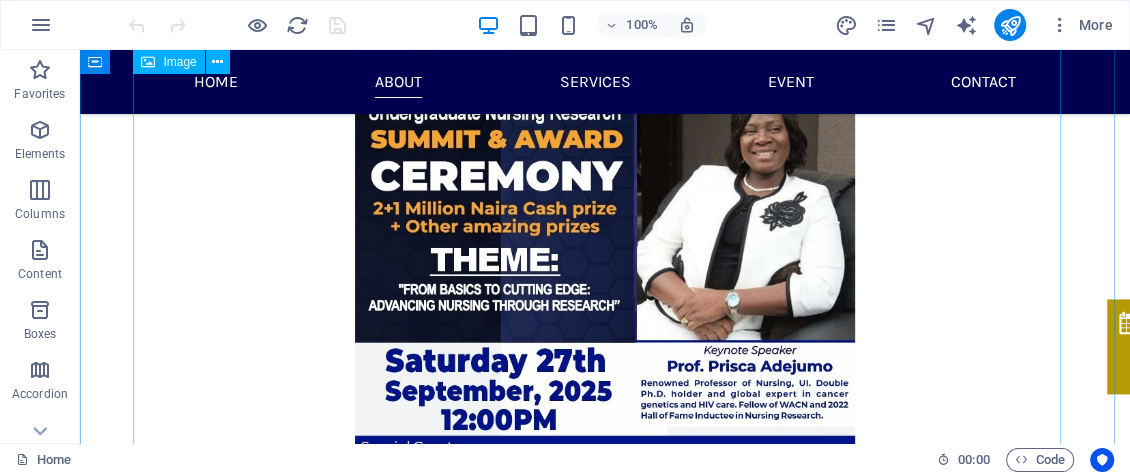 click at bounding box center [605, 335] 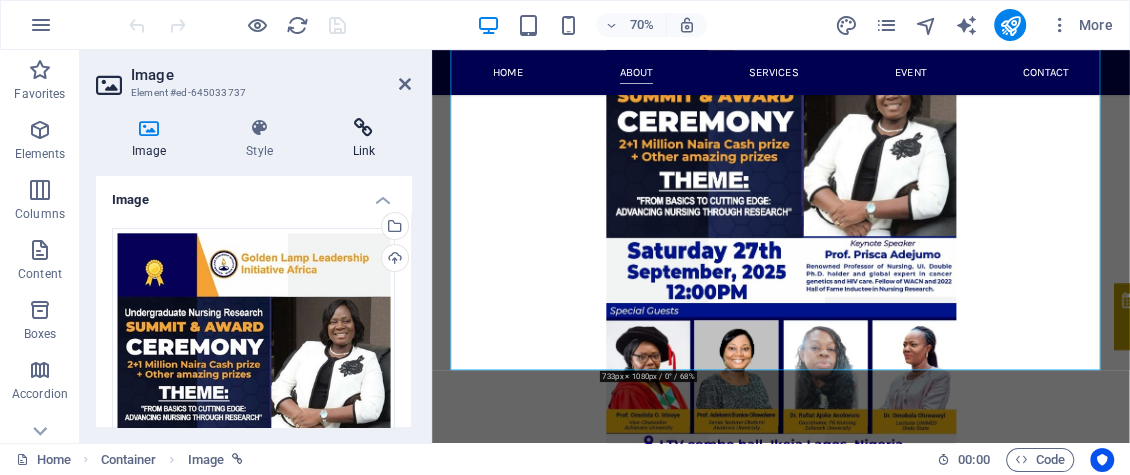 scroll, scrollTop: 1775, scrollLeft: 0, axis: vertical 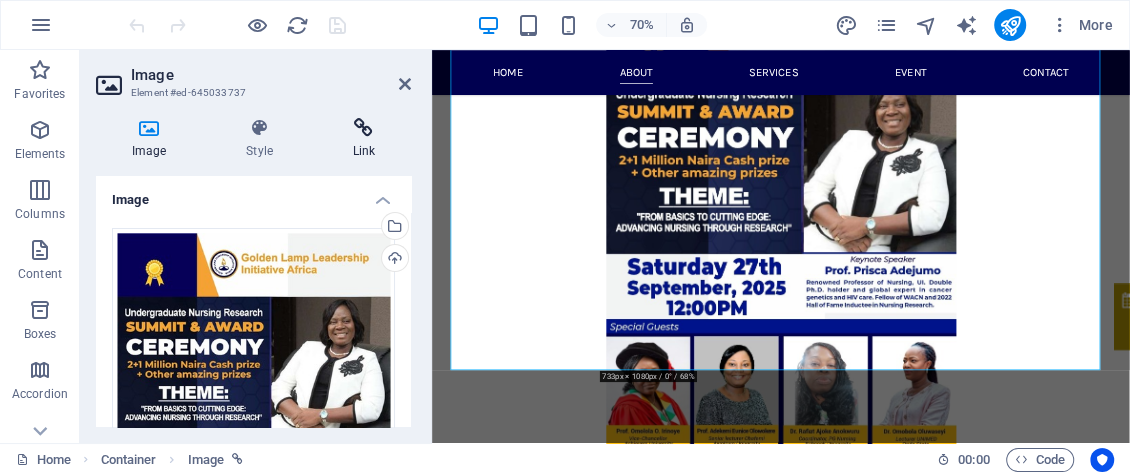 click on "Link" at bounding box center [364, 139] 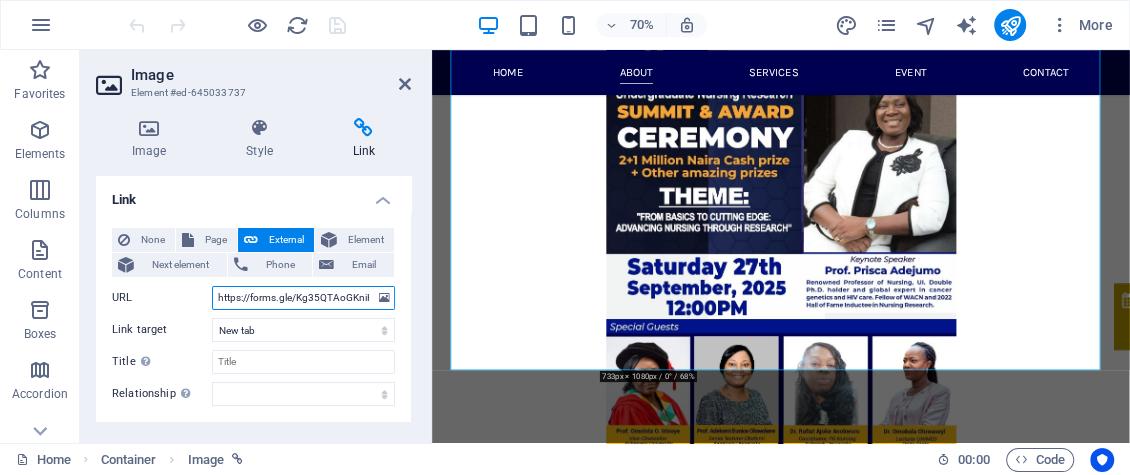 click on "https://forms.gle/Kg35QTAoGKniHvV38" at bounding box center [303, 298] 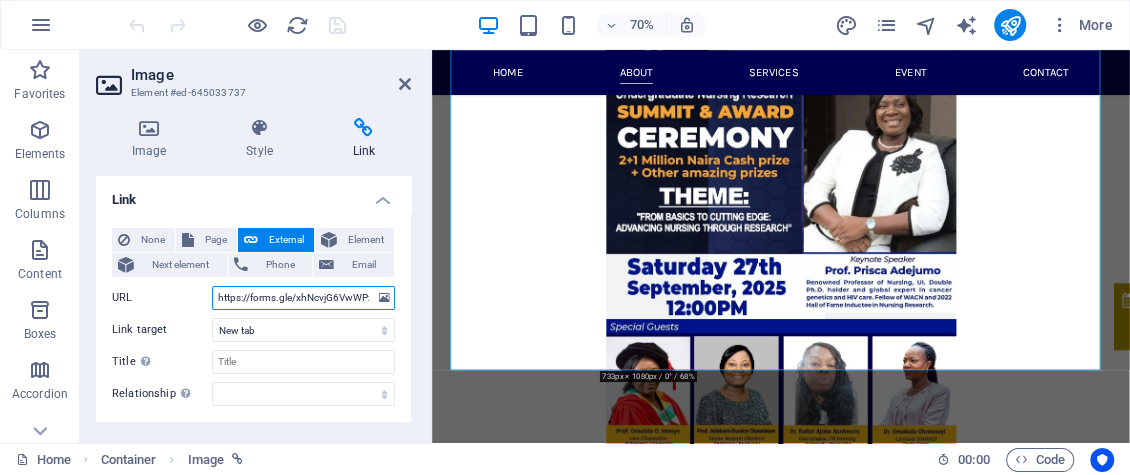 scroll, scrollTop: 0, scrollLeft: 31, axis: horizontal 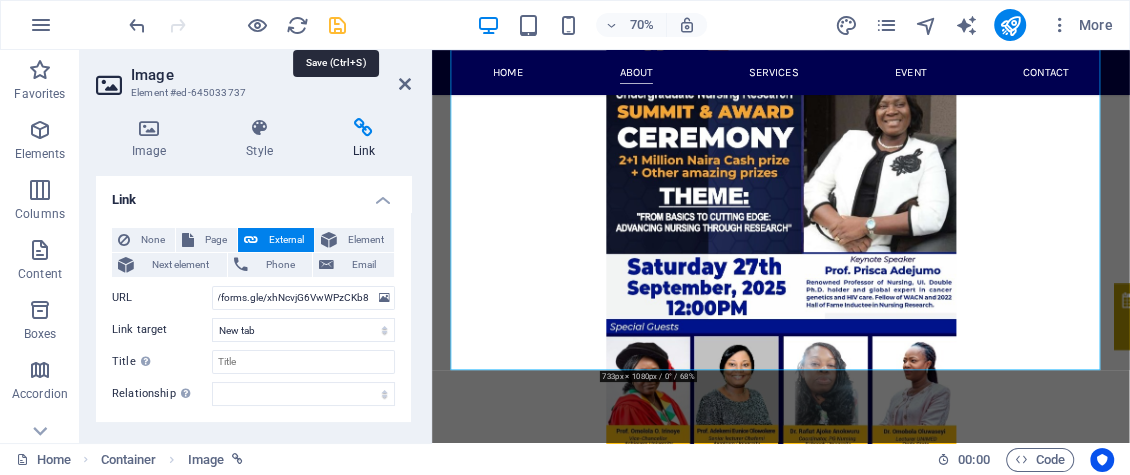click at bounding box center (337, 25) 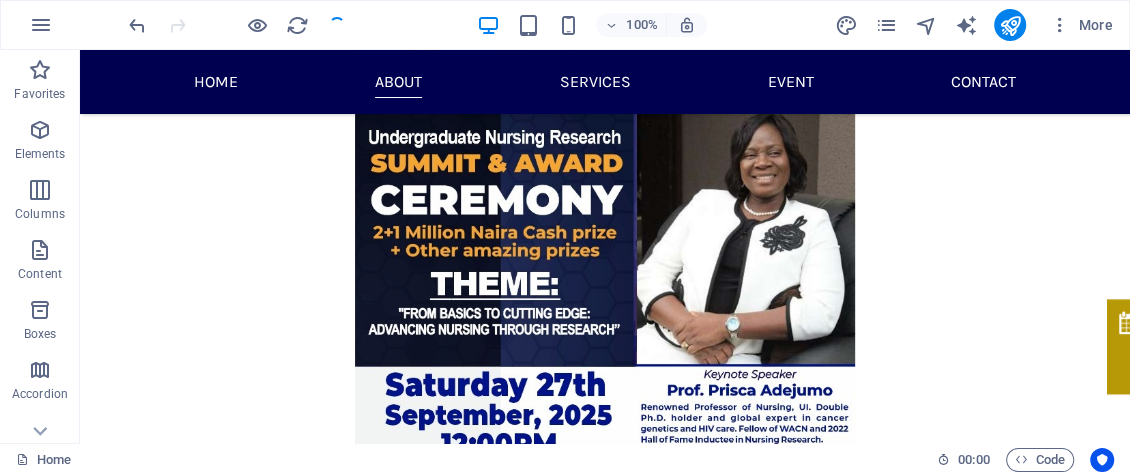 scroll, scrollTop: 1799, scrollLeft: 0, axis: vertical 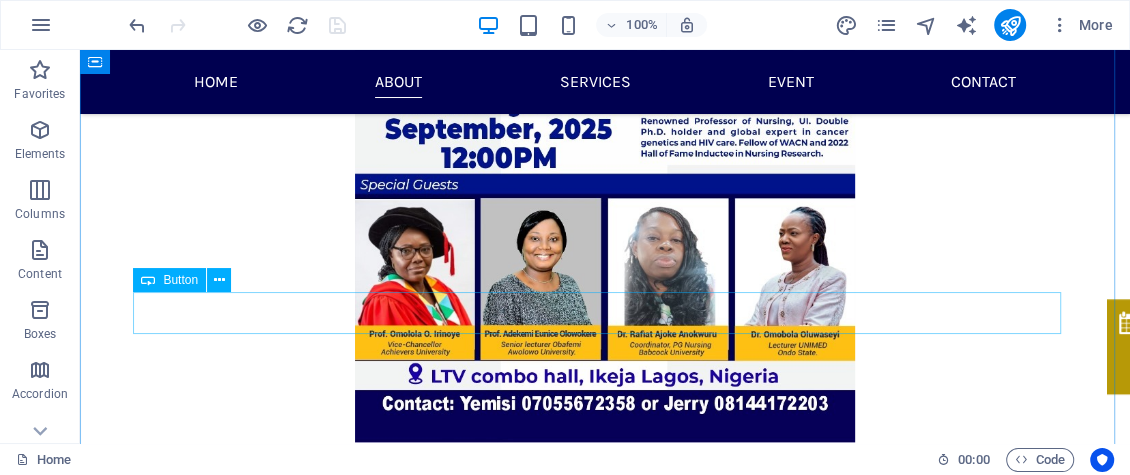 click on "Register now" at bounding box center [605, 510] 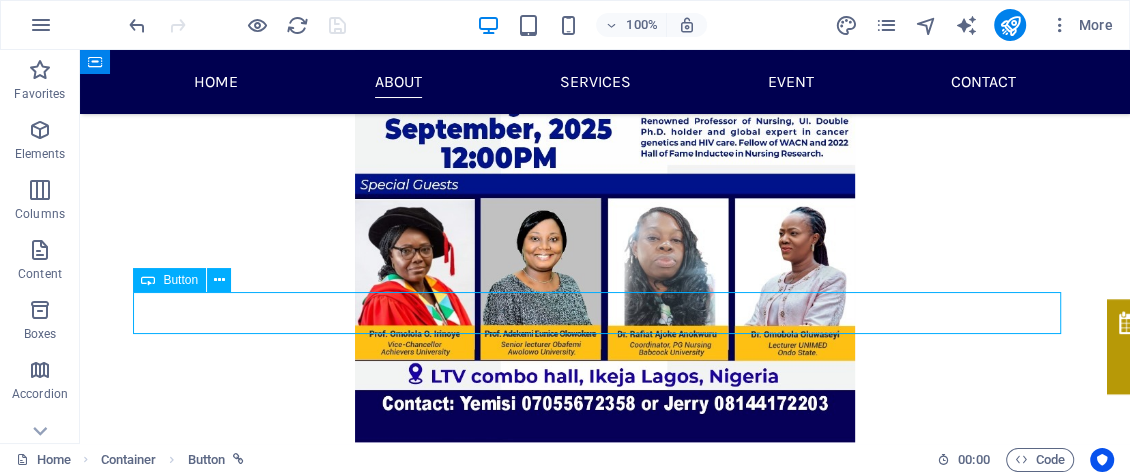 click on "Register now" at bounding box center [605, 510] 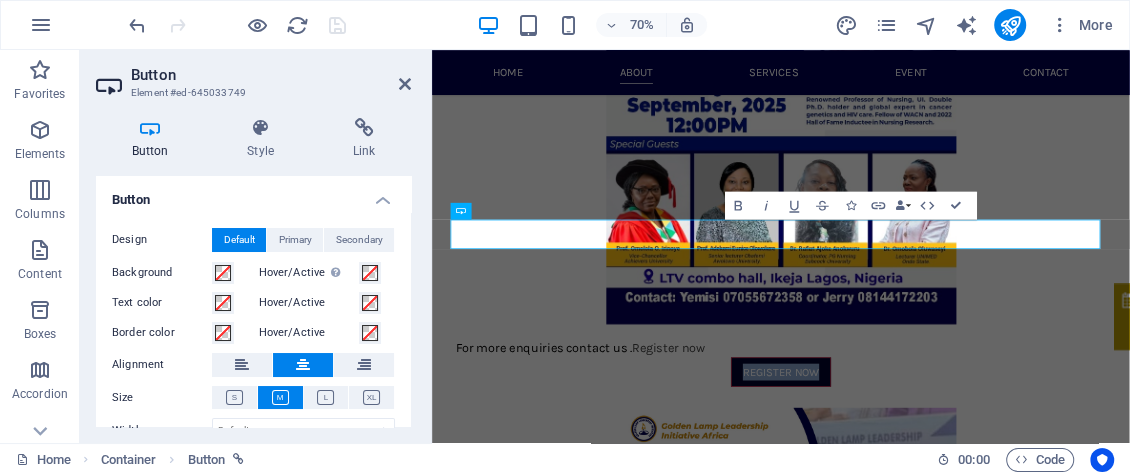 scroll, scrollTop: 2037, scrollLeft: 0, axis: vertical 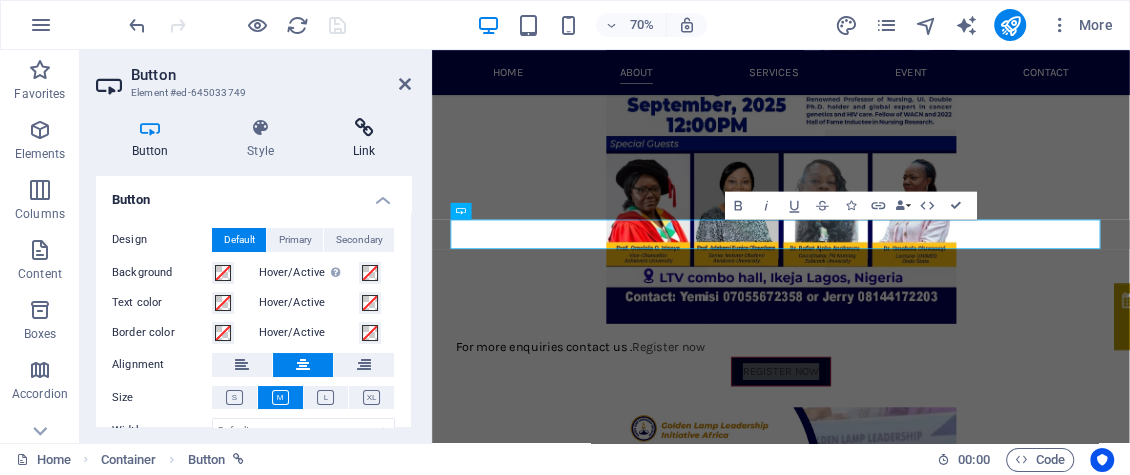 click at bounding box center [364, 128] 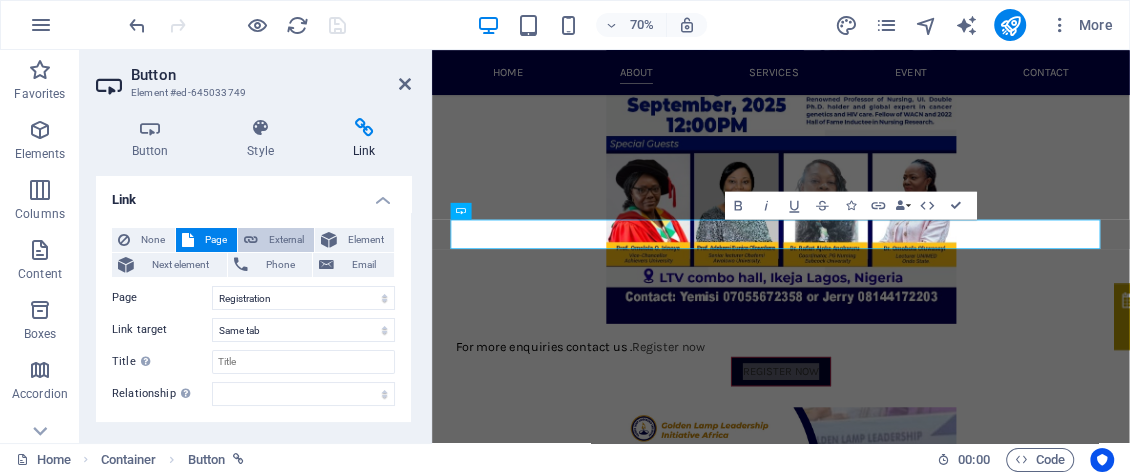 click on "External" at bounding box center (286, 240) 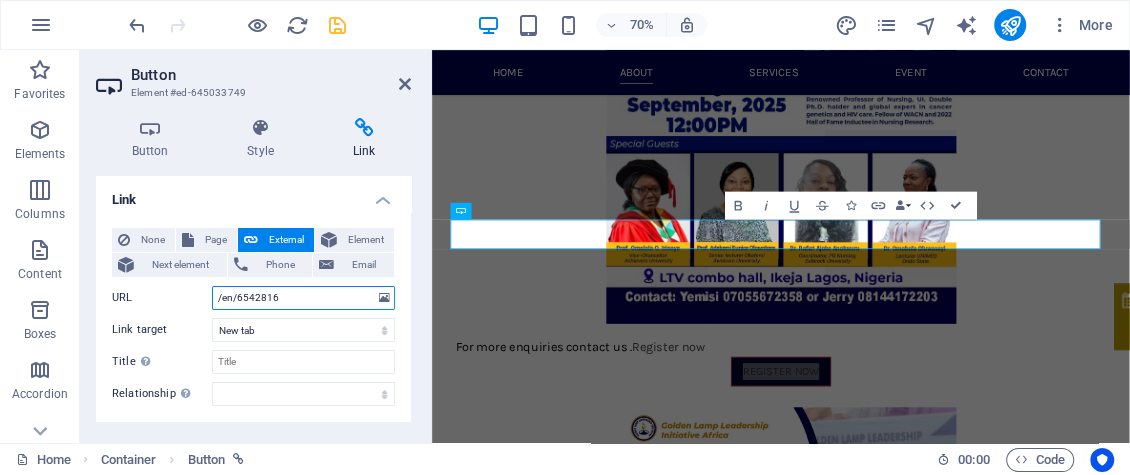 click on "/en/6542816" at bounding box center [303, 298] 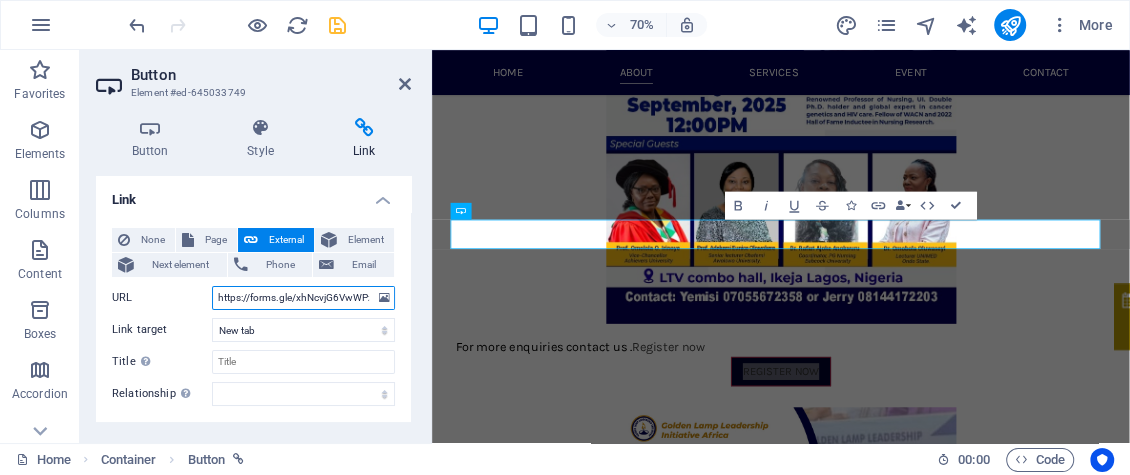 scroll, scrollTop: 0, scrollLeft: 31, axis: horizontal 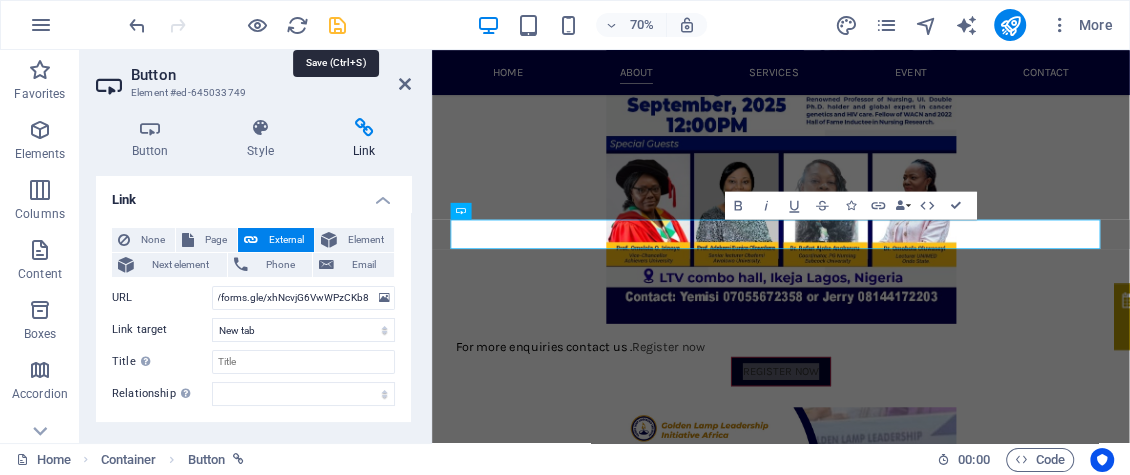 click at bounding box center (337, 25) 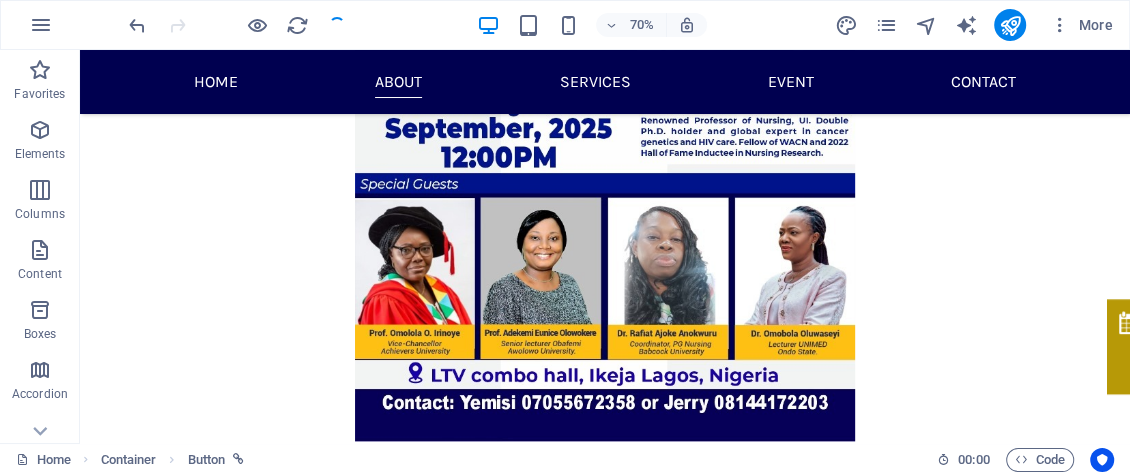 scroll, scrollTop: 2061, scrollLeft: 0, axis: vertical 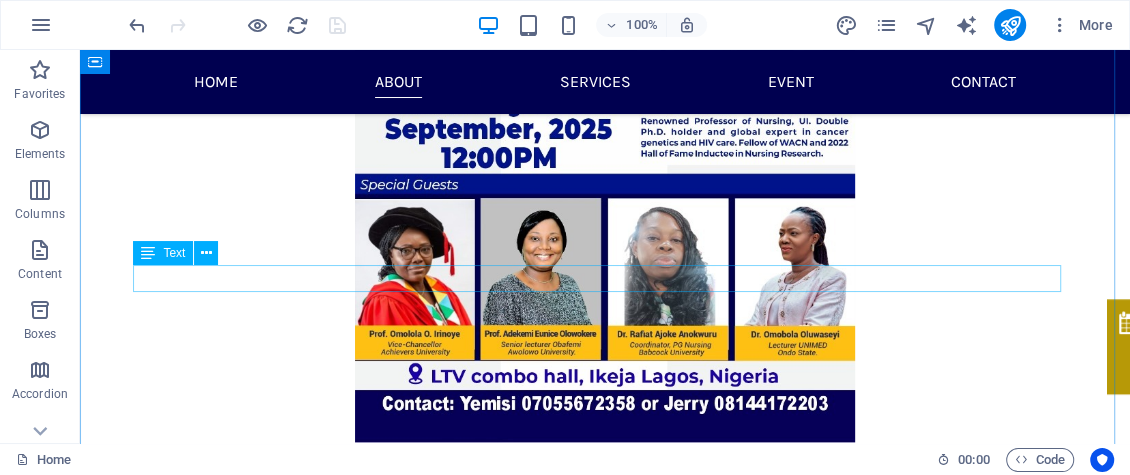 click on "For more enquiries contact us .  Register now" at bounding box center (605, 475) 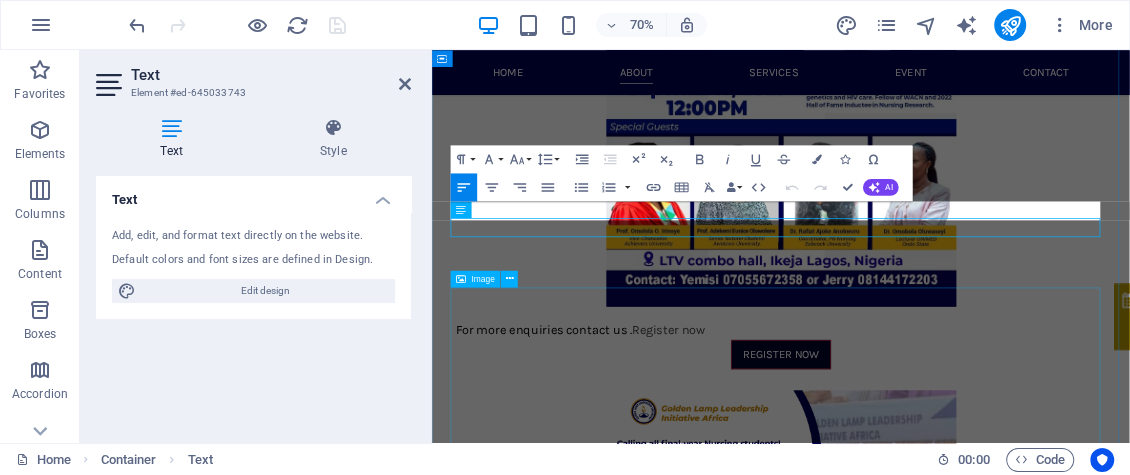 scroll, scrollTop: 2036, scrollLeft: 0, axis: vertical 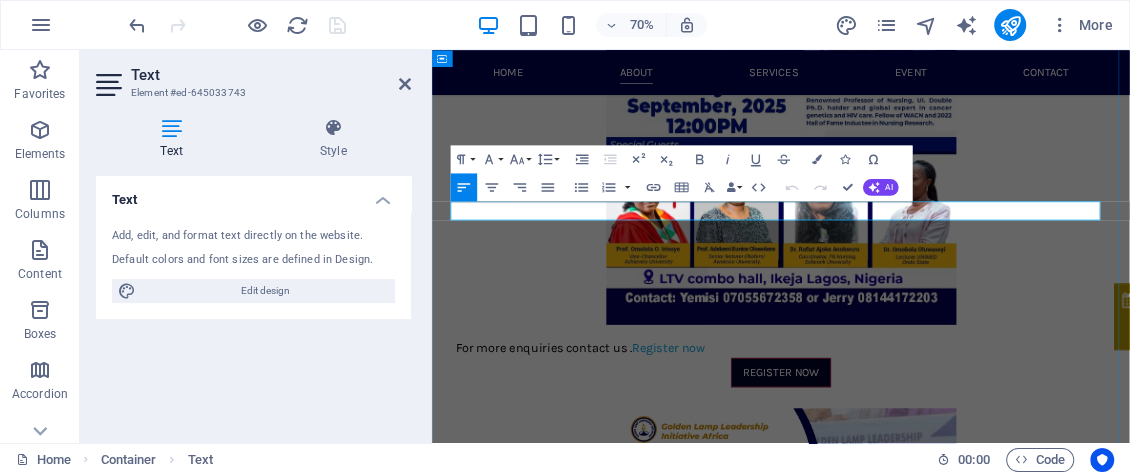 click on "Register now" at bounding box center [770, 475] 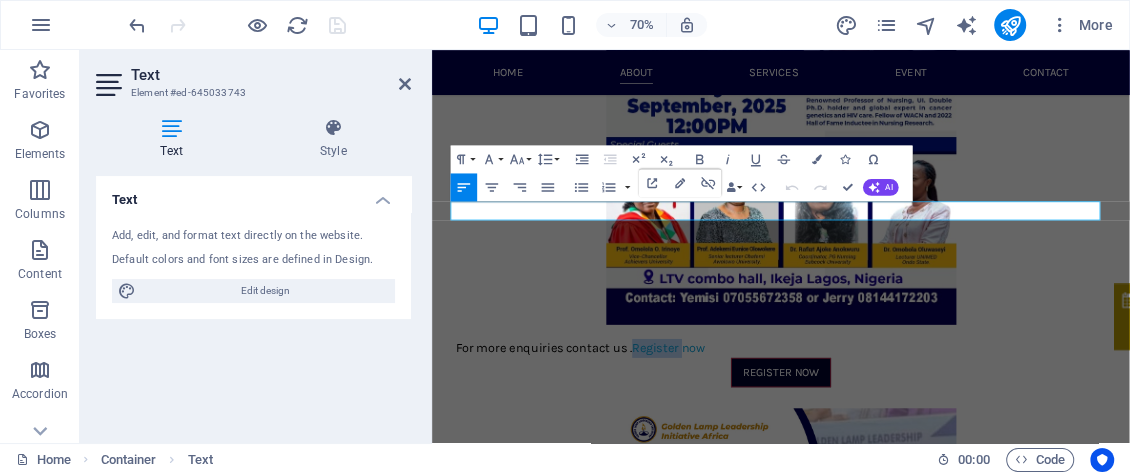 click on "Register now" at bounding box center [770, 475] 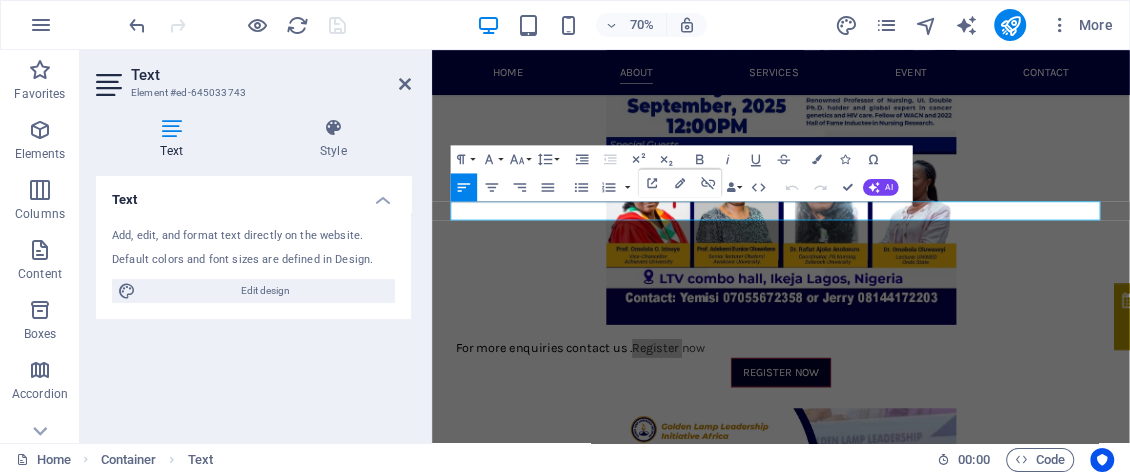 drag, startPoint x: 760, startPoint y: 273, endPoint x: 1146, endPoint y: 257, distance: 386.33145 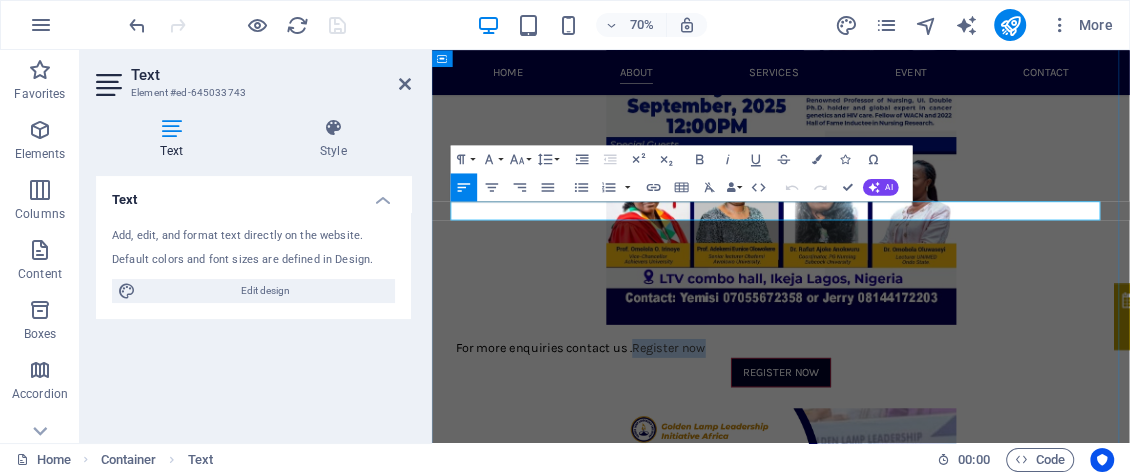 drag, startPoint x: 831, startPoint y: 274, endPoint x: 713, endPoint y: 273, distance: 118.004234 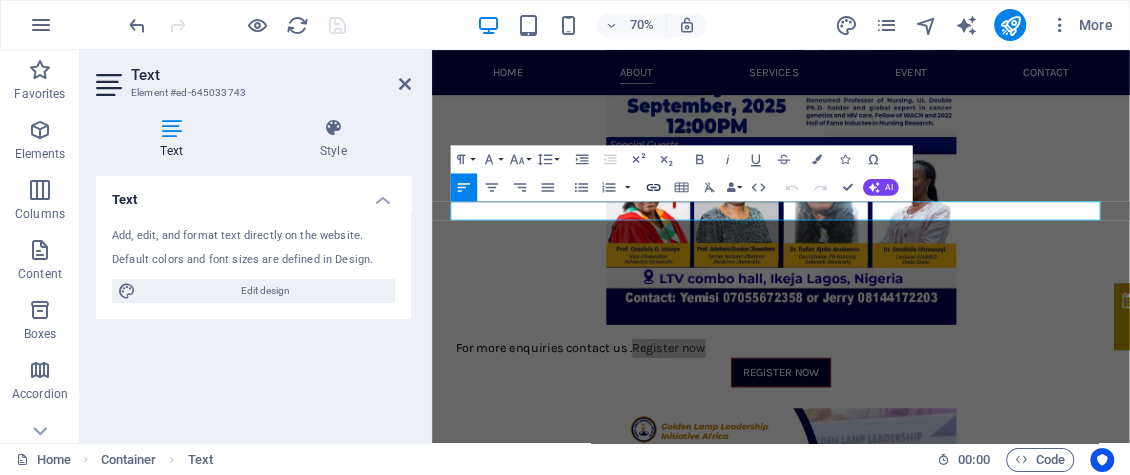 click 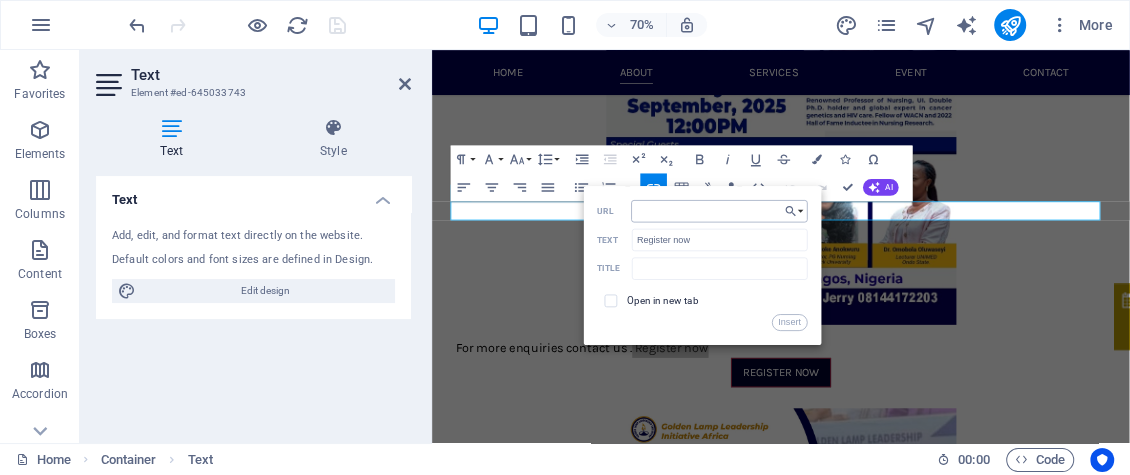 type on "https://forms.gle/xhNcvjG6VwWPzCKb8" 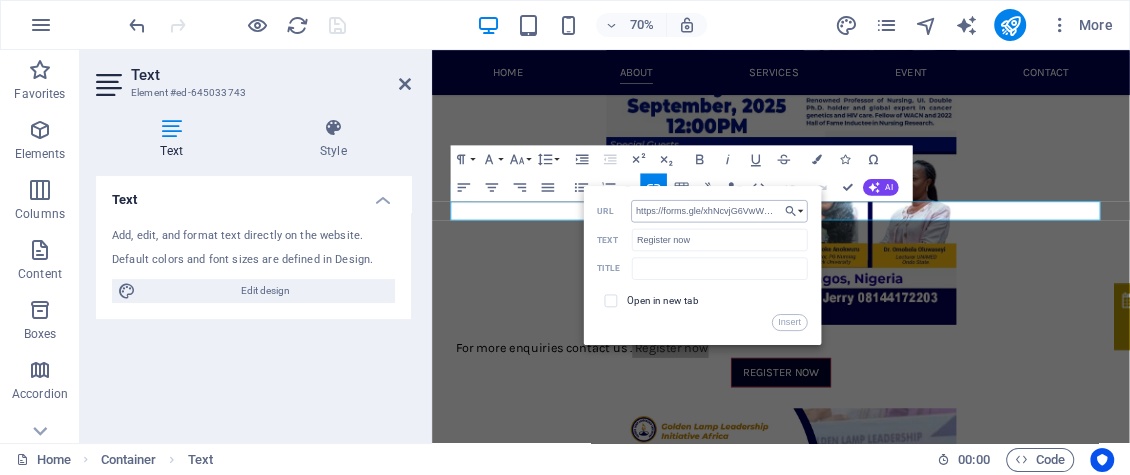 scroll, scrollTop: 0, scrollLeft: 28, axis: horizontal 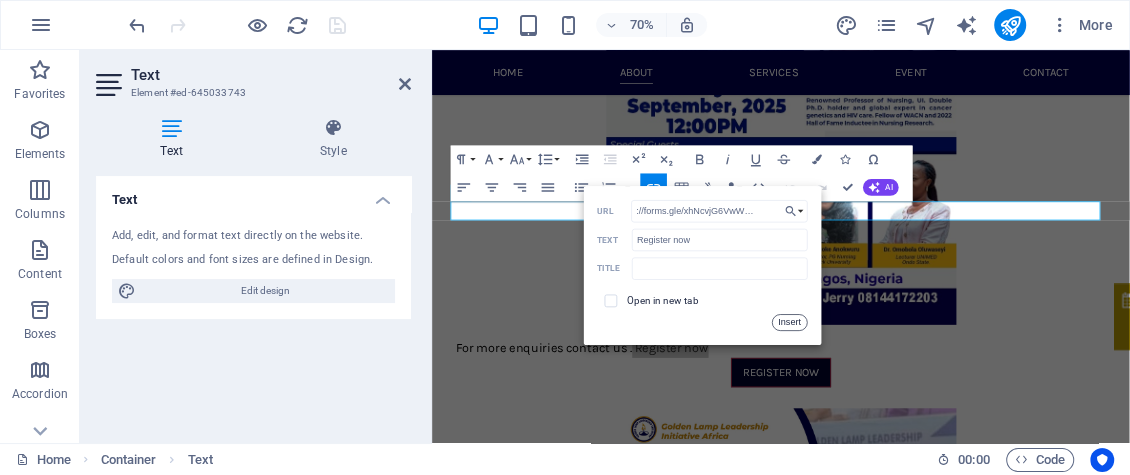 click on "Insert" at bounding box center (789, 322) 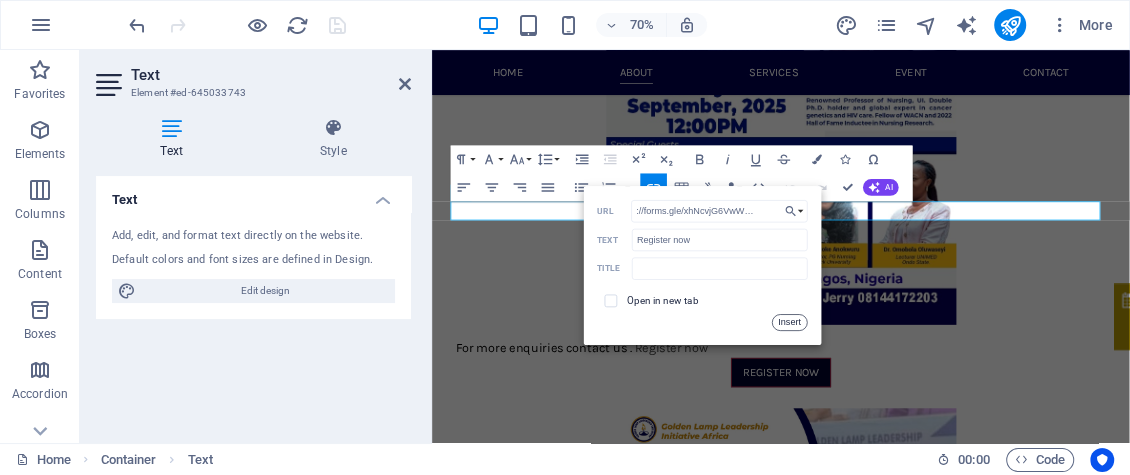 scroll, scrollTop: 0, scrollLeft: 0, axis: both 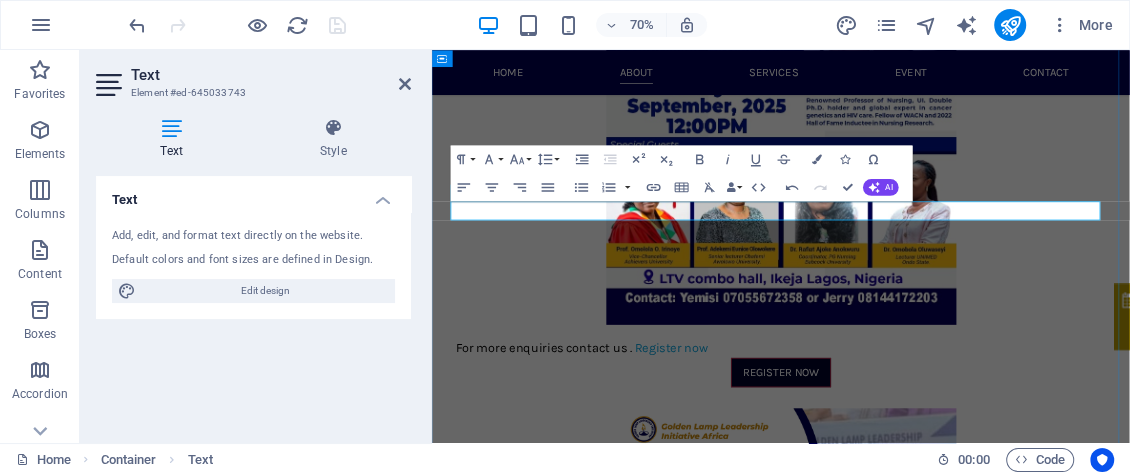 click on "Register now" at bounding box center (774, 475) 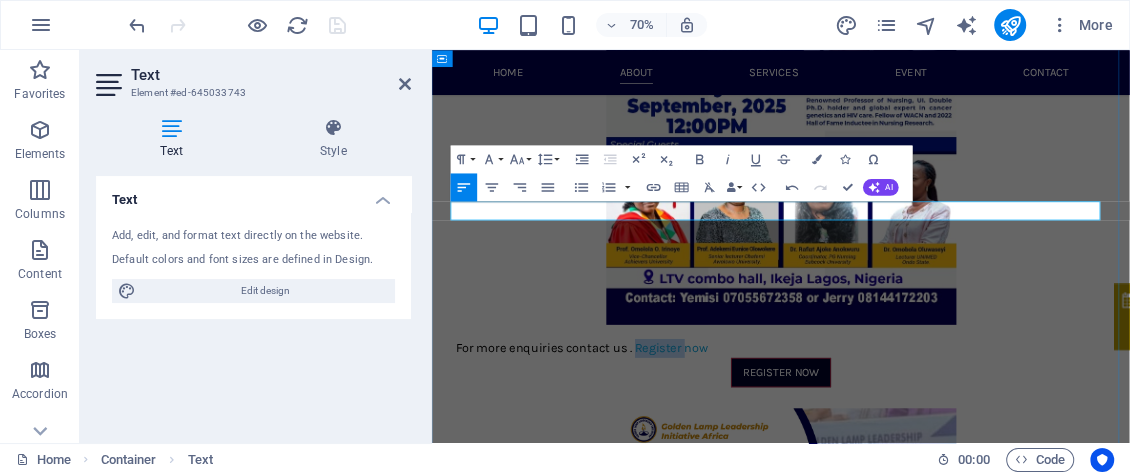 type 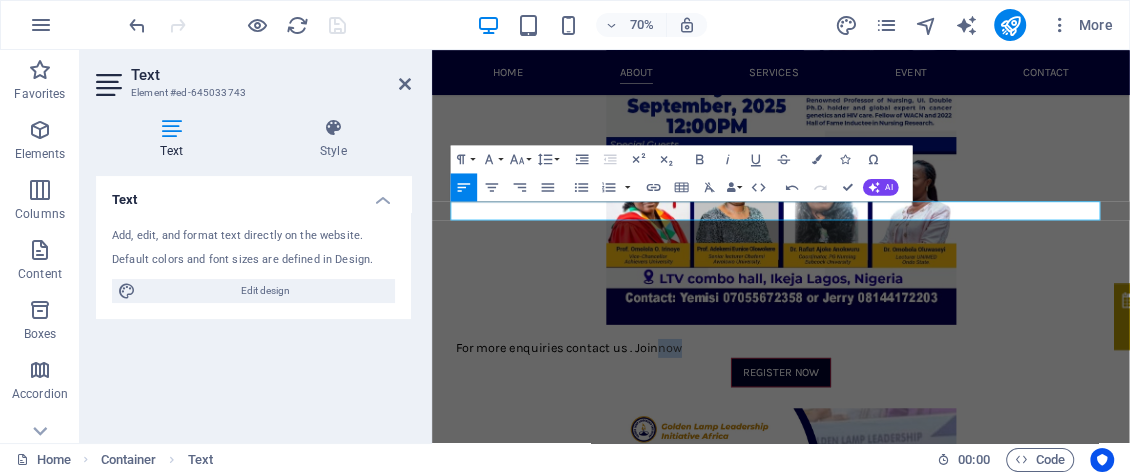 drag, startPoint x: 794, startPoint y: 277, endPoint x: 748, endPoint y: 242, distance: 57.801384 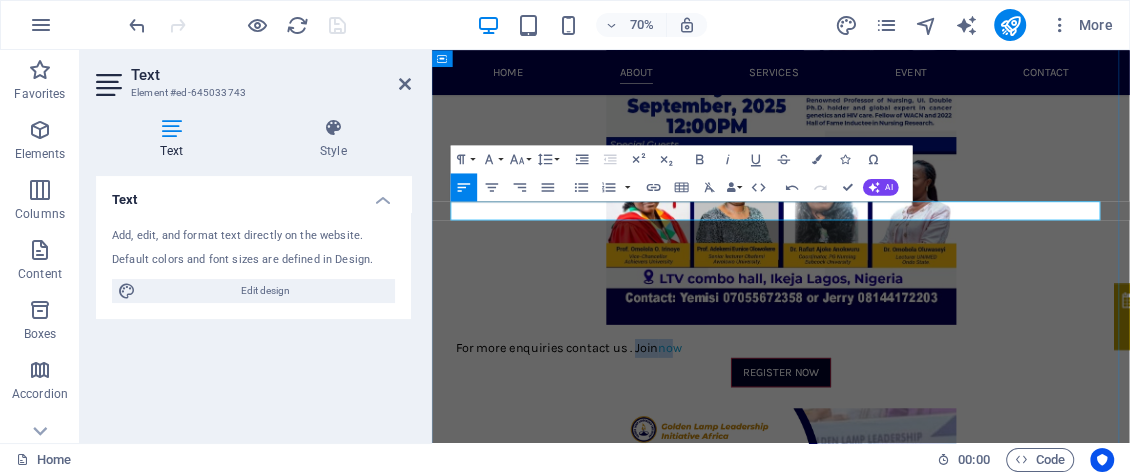 drag, startPoint x: 716, startPoint y: 274, endPoint x: 777, endPoint y: 280, distance: 61.294373 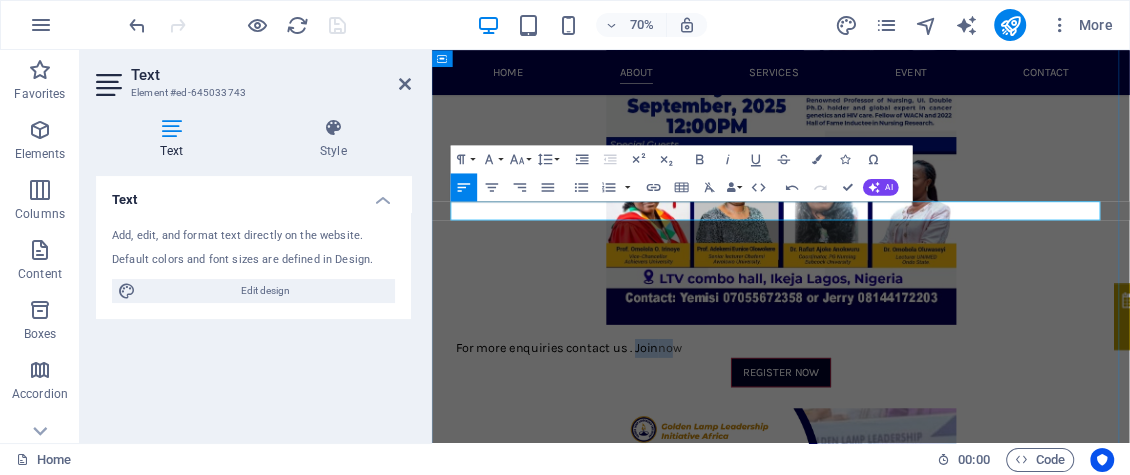 click on "For more enquiries contact us .   Join  now" at bounding box center [931, 475] 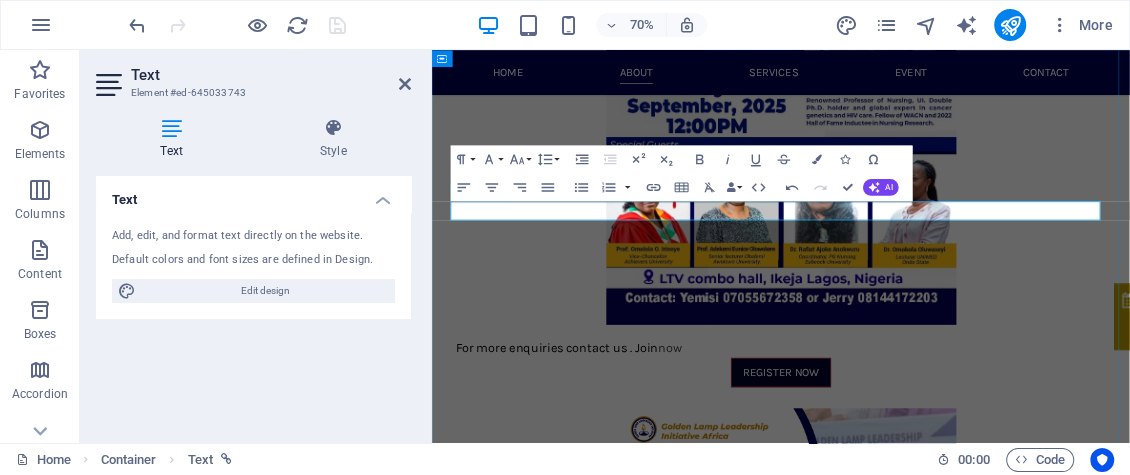 drag, startPoint x: 767, startPoint y: 279, endPoint x: 797, endPoint y: 282, distance: 30.149628 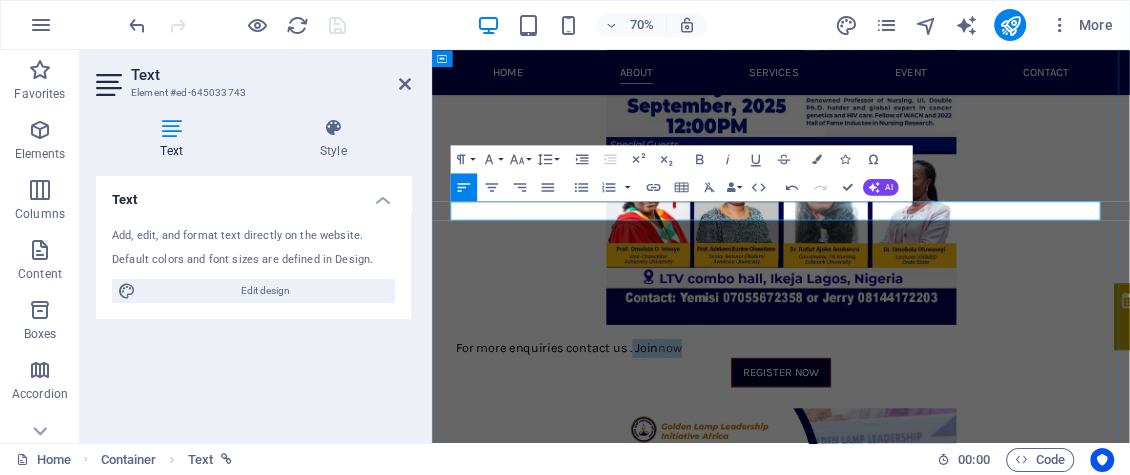 drag, startPoint x: 797, startPoint y: 282, endPoint x: 714, endPoint y: 279, distance: 83.0542 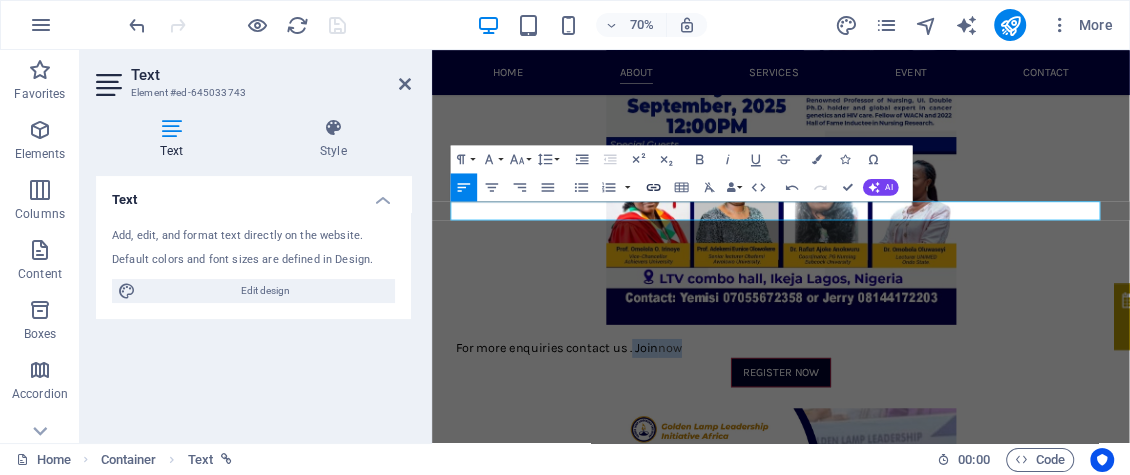type 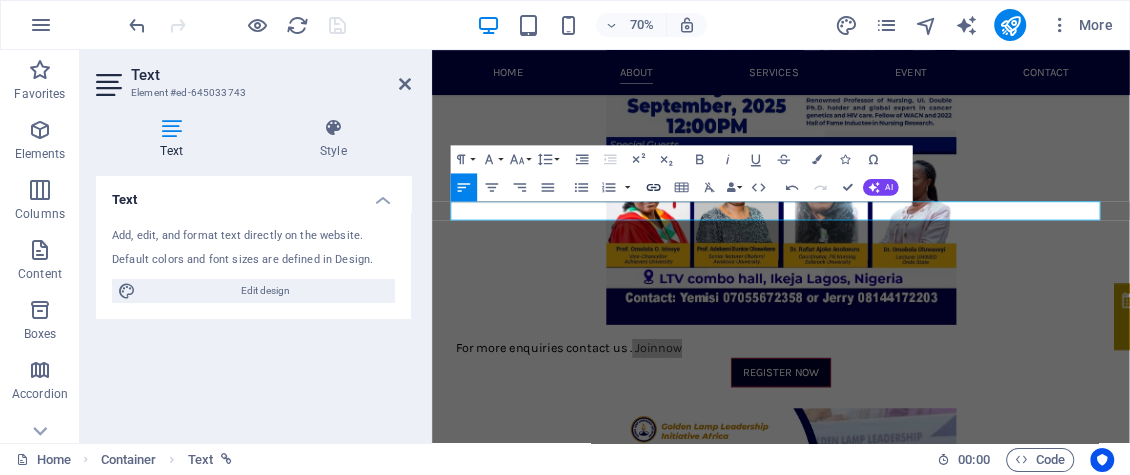 click 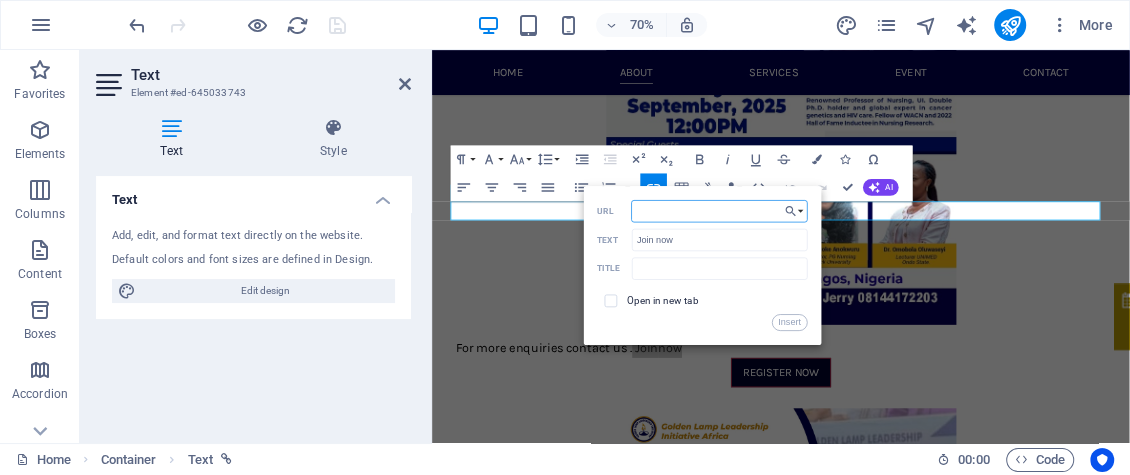 paste on "https://forms.gle/xhNcvjG6VwWPzCKb8" 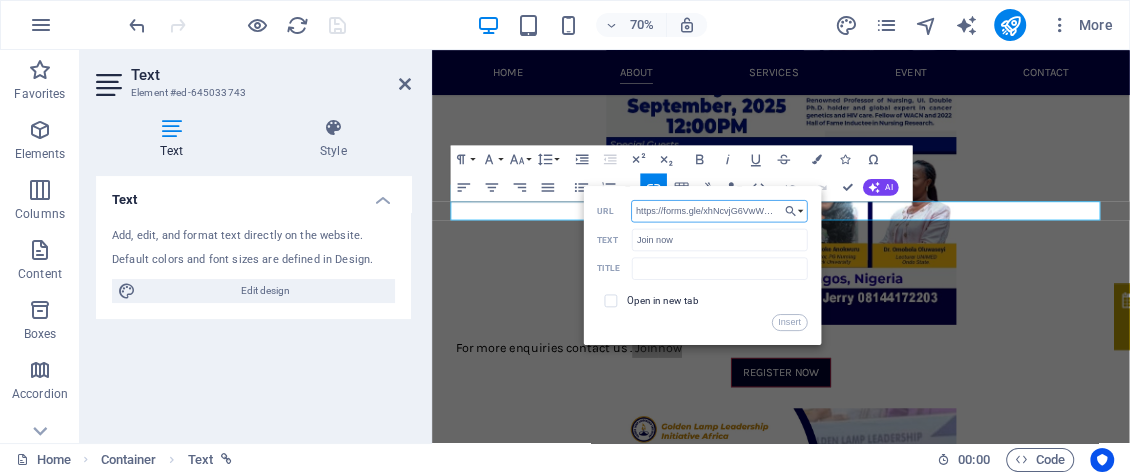scroll, scrollTop: 0, scrollLeft: 28, axis: horizontal 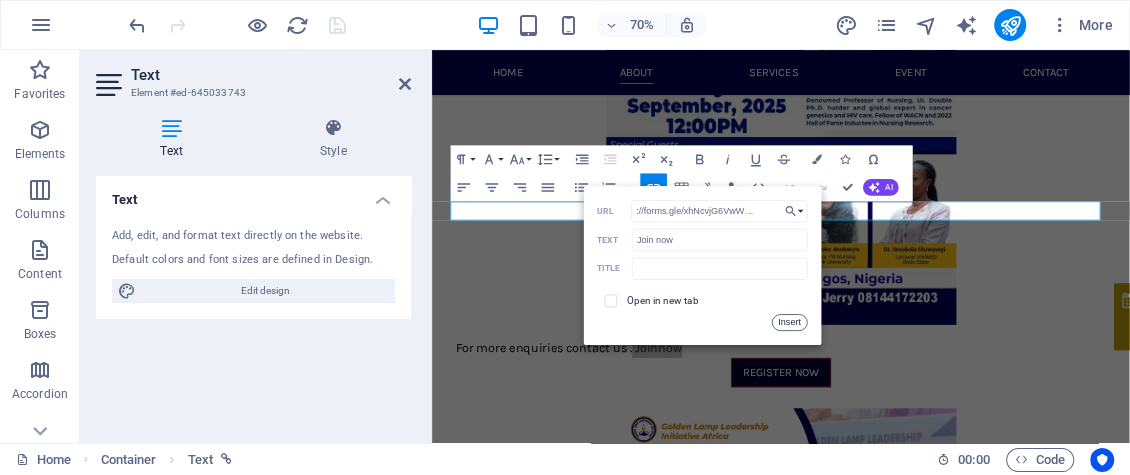 click on "Insert" at bounding box center [789, 322] 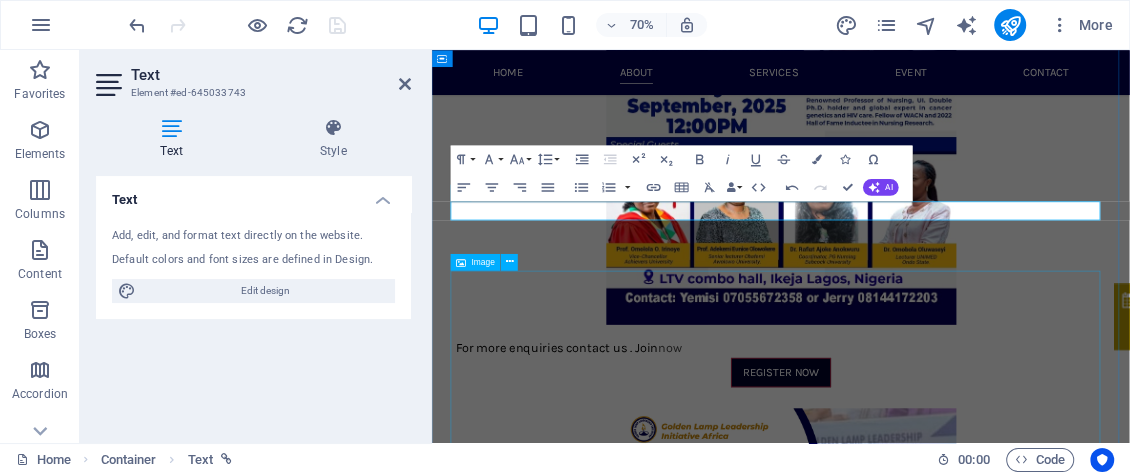 scroll, scrollTop: 0, scrollLeft: 0, axis: both 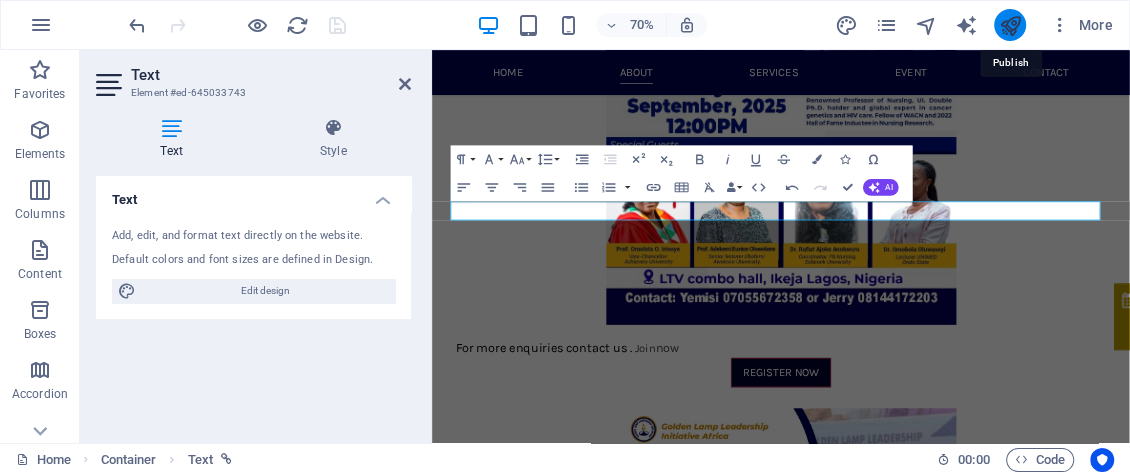 click at bounding box center [1009, 25] 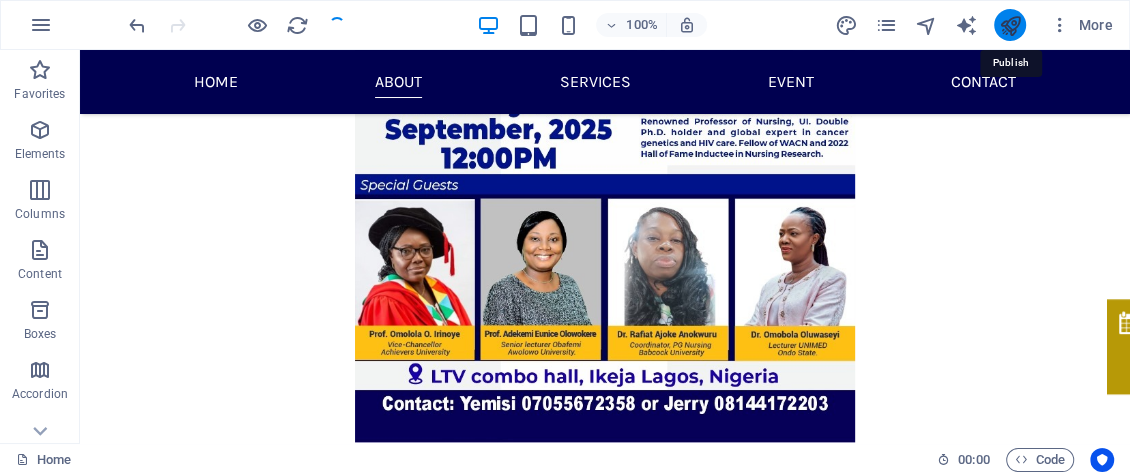 scroll, scrollTop: 2060, scrollLeft: 0, axis: vertical 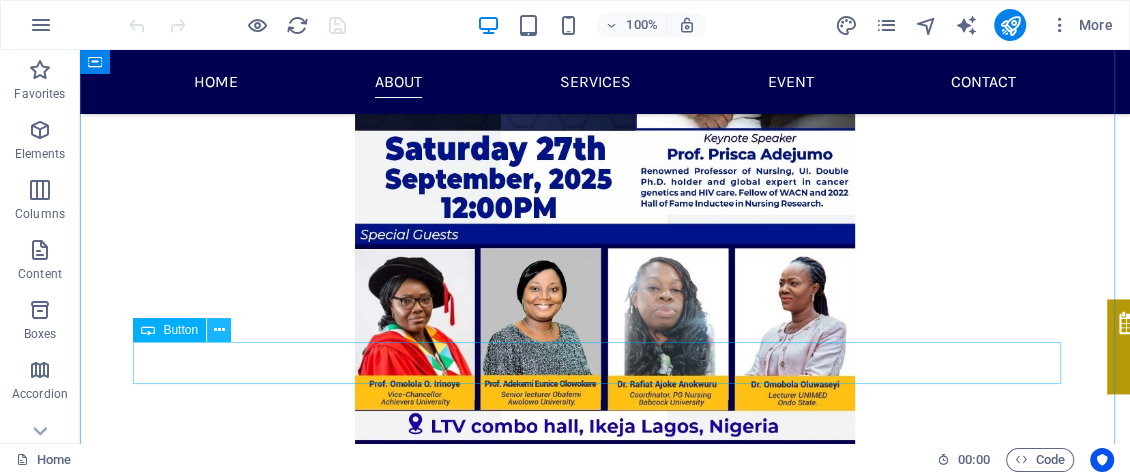 click at bounding box center (219, 330) 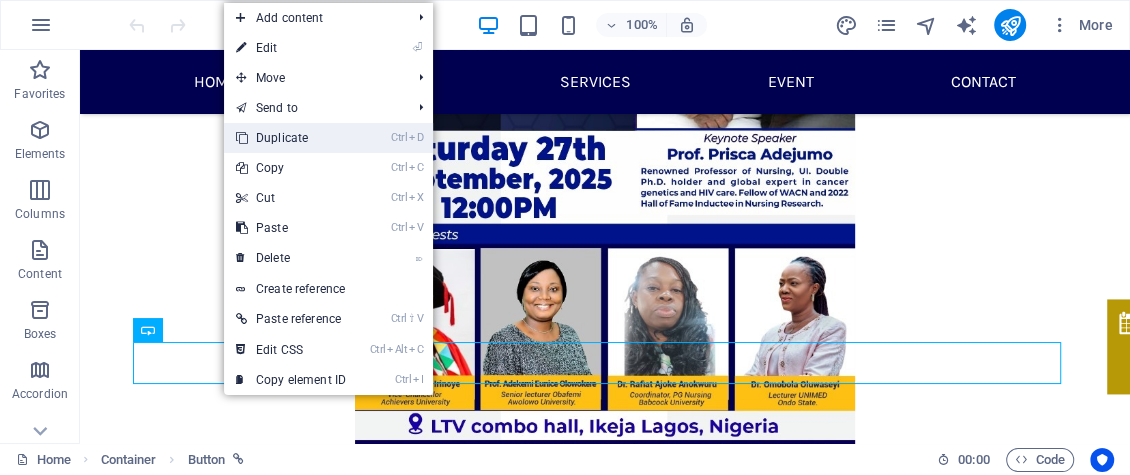 click on "Ctrl D  Duplicate" at bounding box center [291, 138] 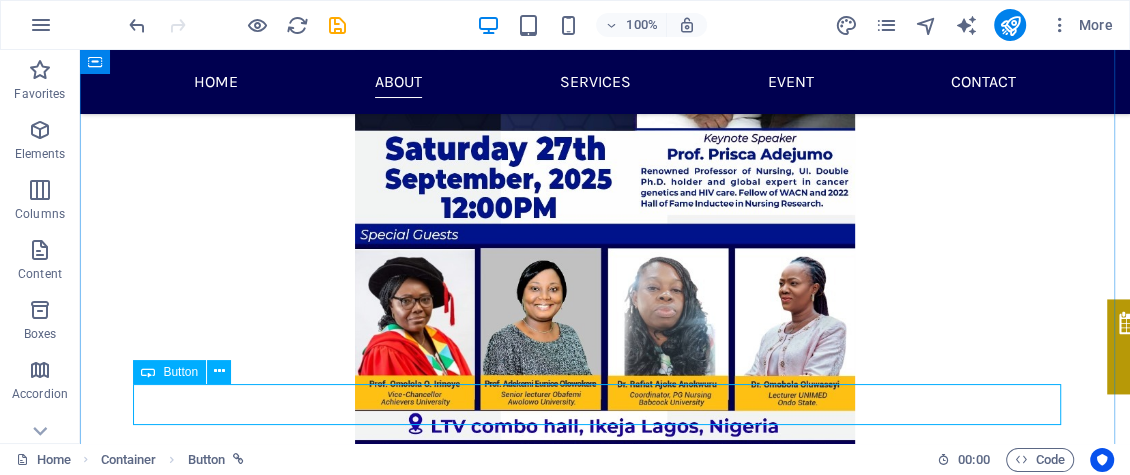 click on "Register now" at bounding box center [605, 602] 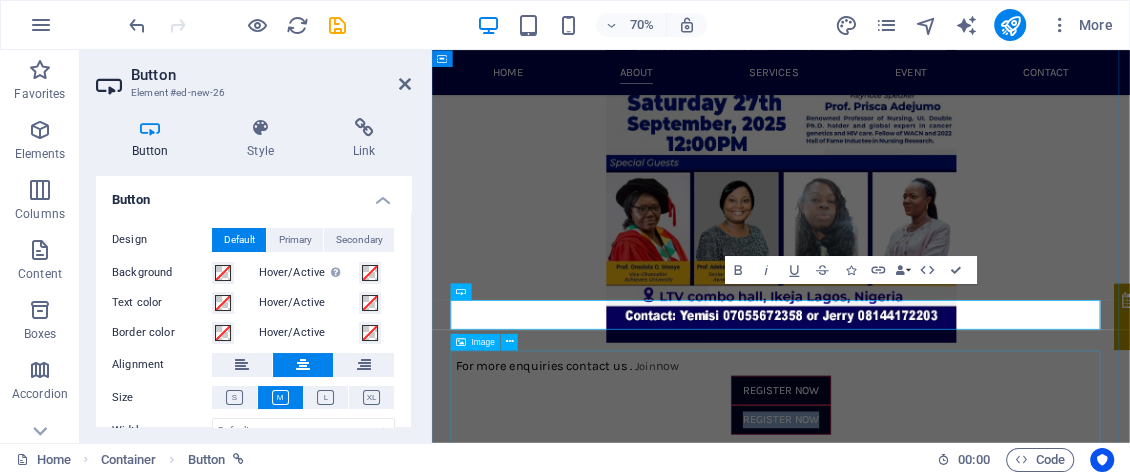 scroll, scrollTop: 1974, scrollLeft: 0, axis: vertical 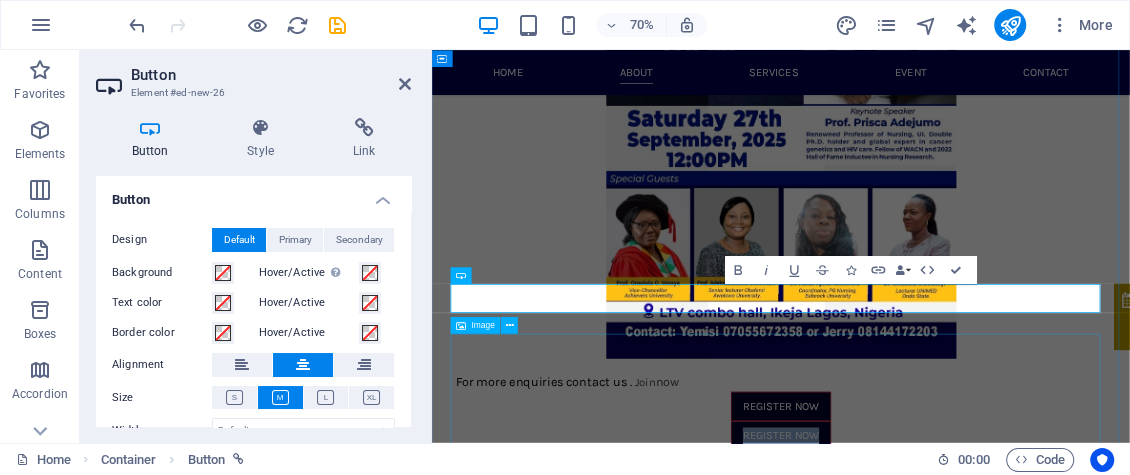 type 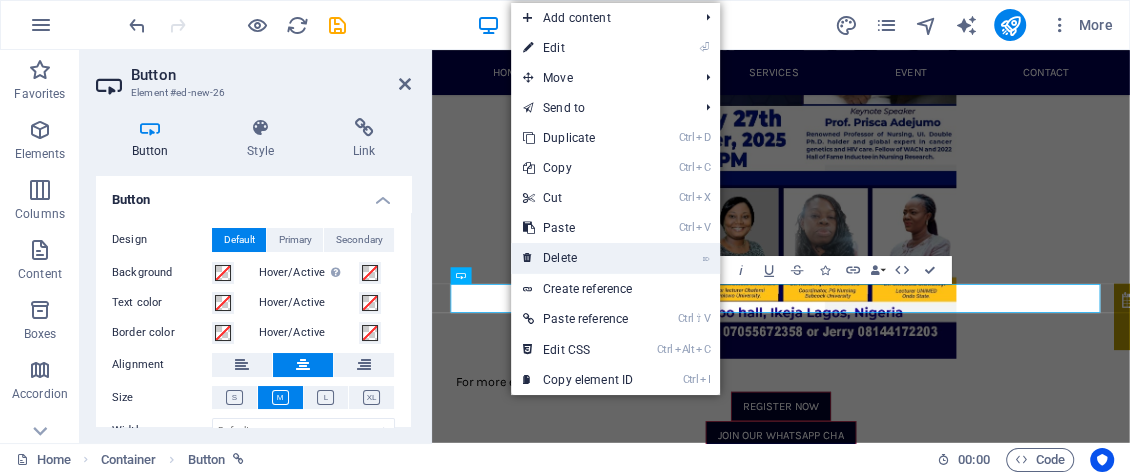click on "⌦  Delete" at bounding box center [578, 258] 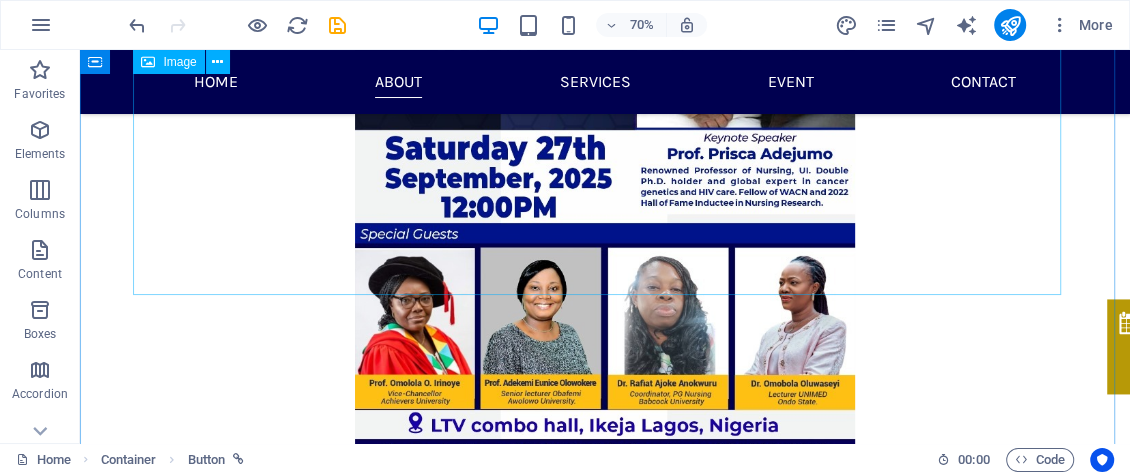 scroll, scrollTop: 1997, scrollLeft: 0, axis: vertical 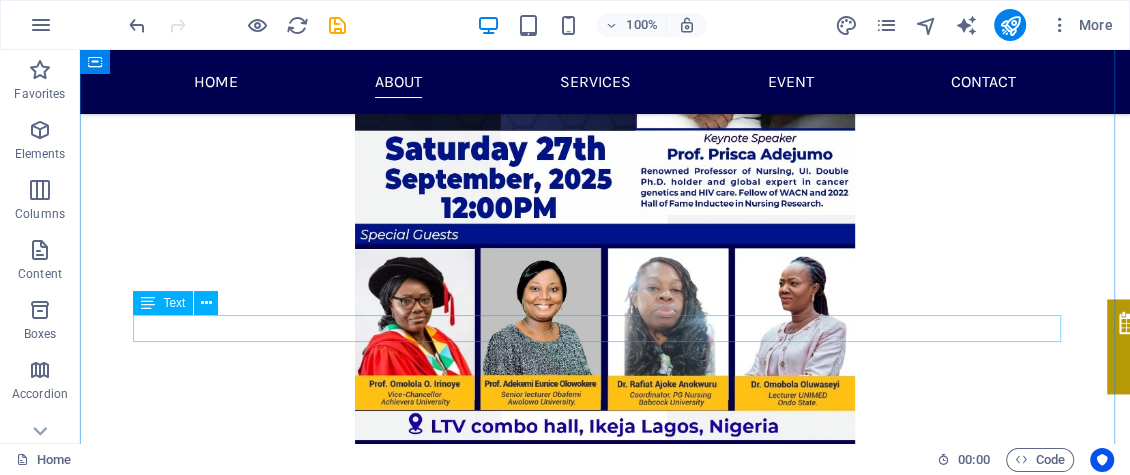click on "For more enquiries contact us .   Join  now" at bounding box center [605, 525] 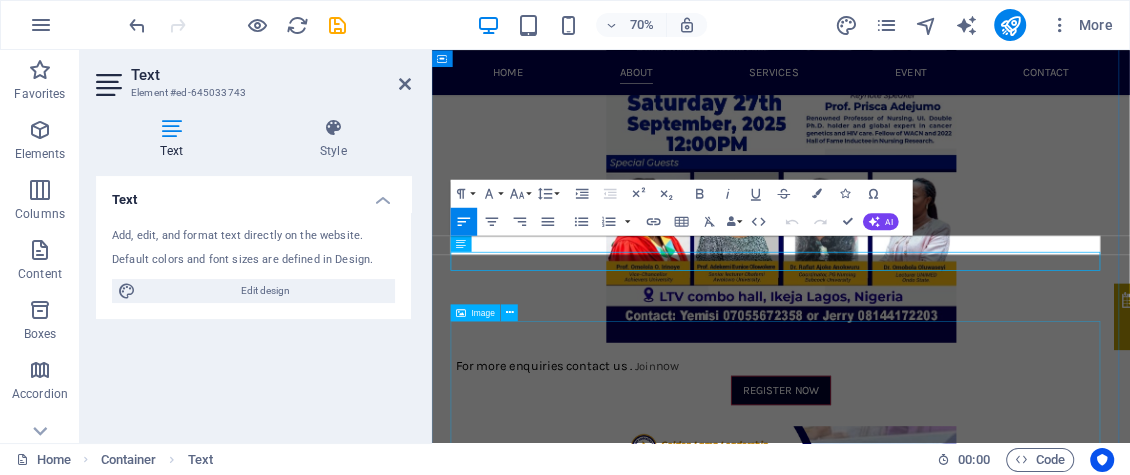 scroll, scrollTop: 1974, scrollLeft: 0, axis: vertical 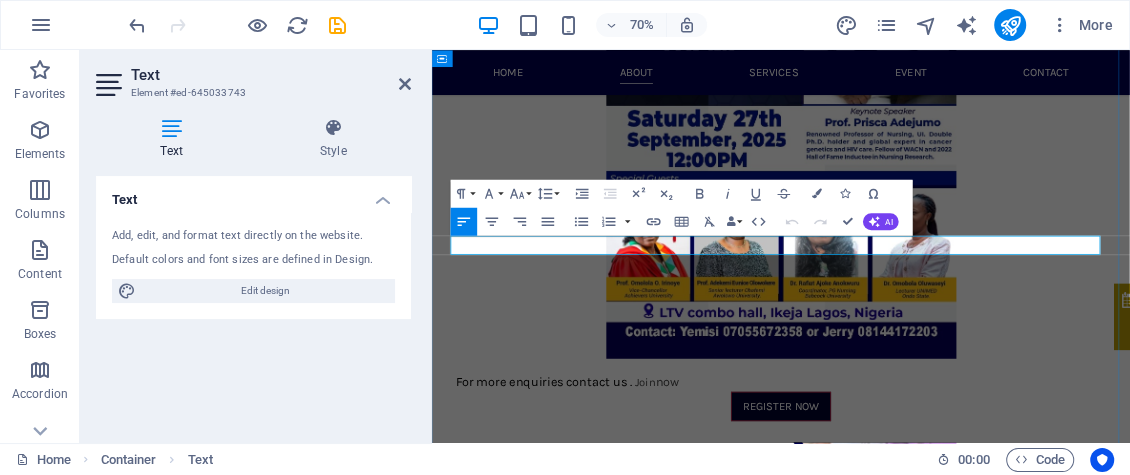 click on "For more enquiries contact us .   Join  now" at bounding box center (931, 524) 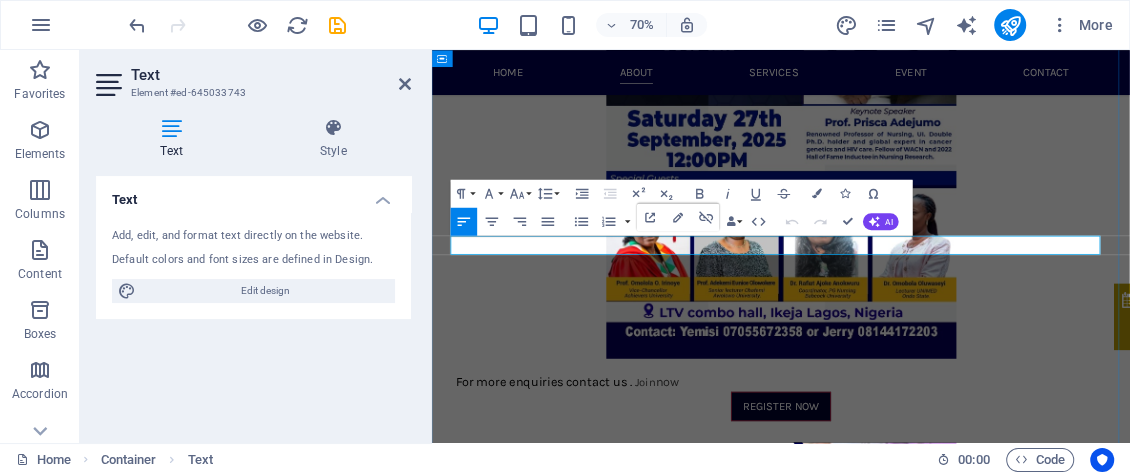 click on "For more enquiries contact us .   Join  now" at bounding box center (931, 524) 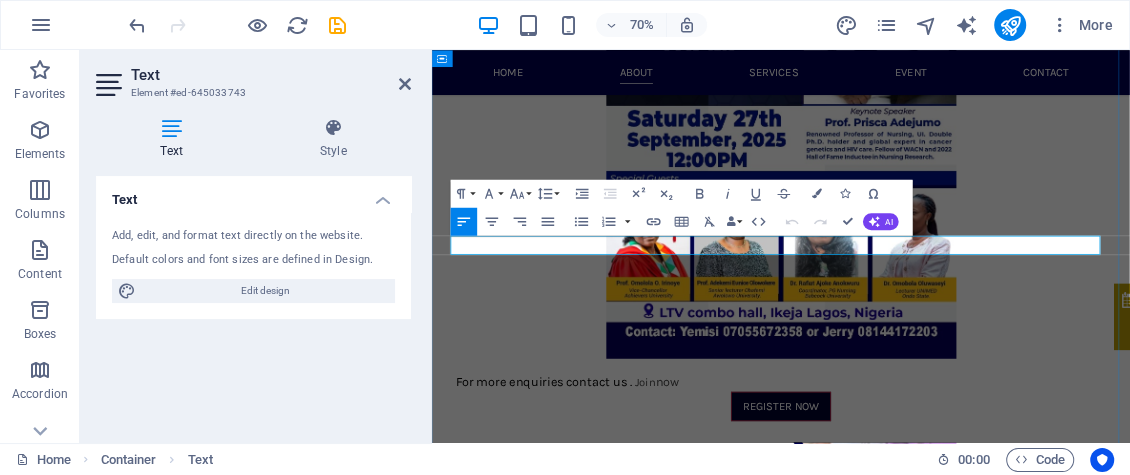 type 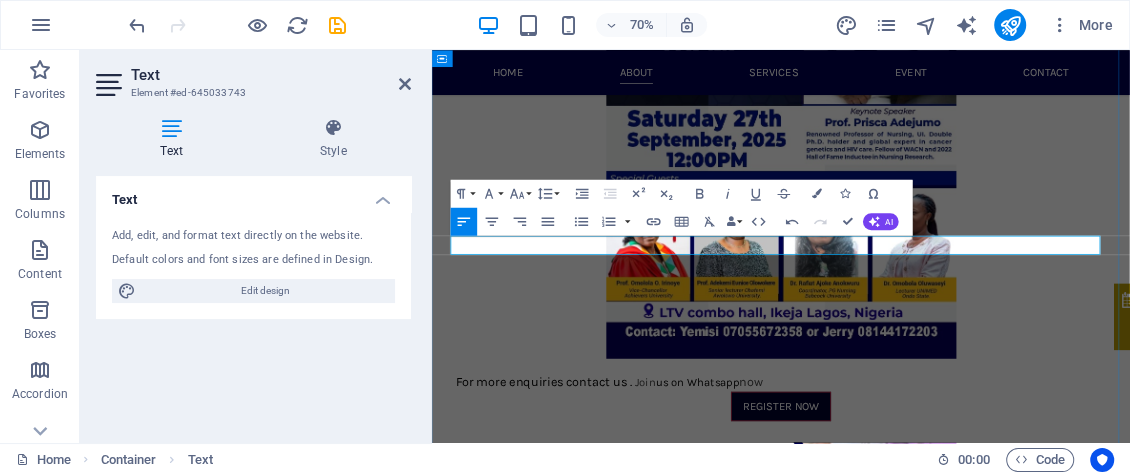 click on "For more enquiries contact us . Join us on Whatsapp now" at bounding box center (931, 524) 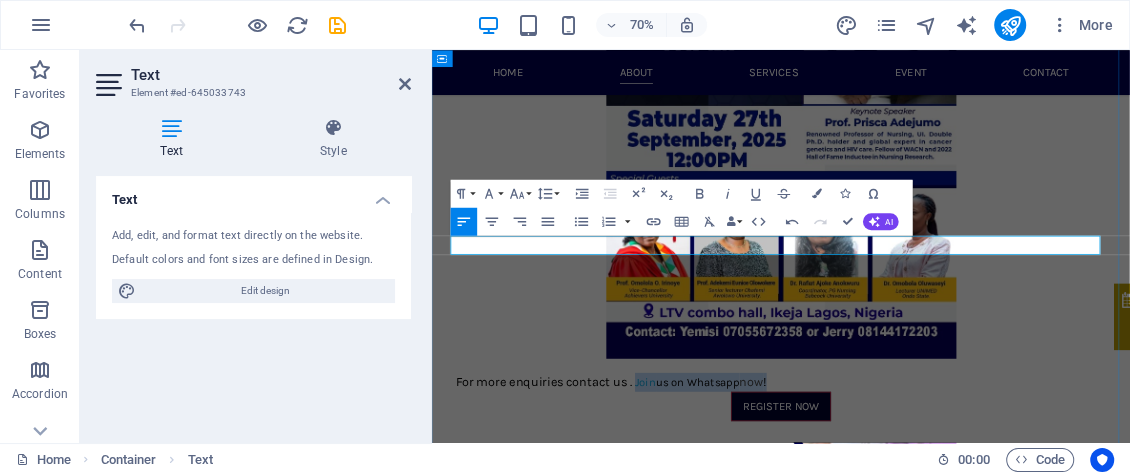 drag, startPoint x: 925, startPoint y: 324, endPoint x: 719, endPoint y: 337, distance: 206.40979 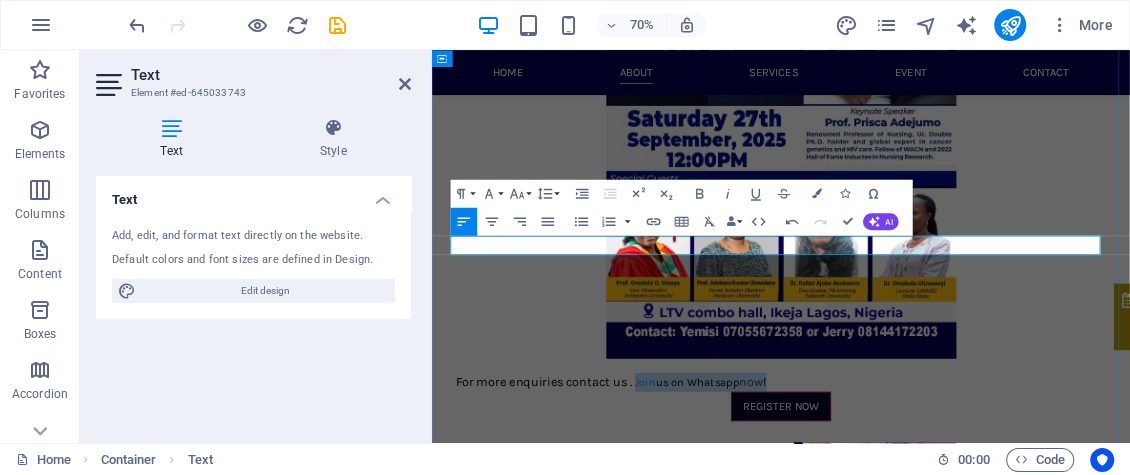 click on "For more enquiries contact us . Join us on Whatsapp now !" at bounding box center (931, 524) 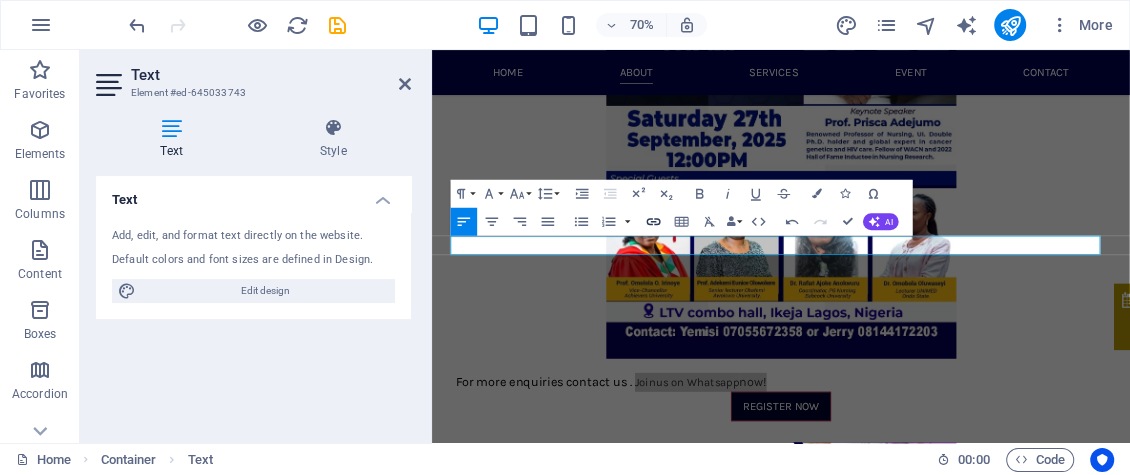 click 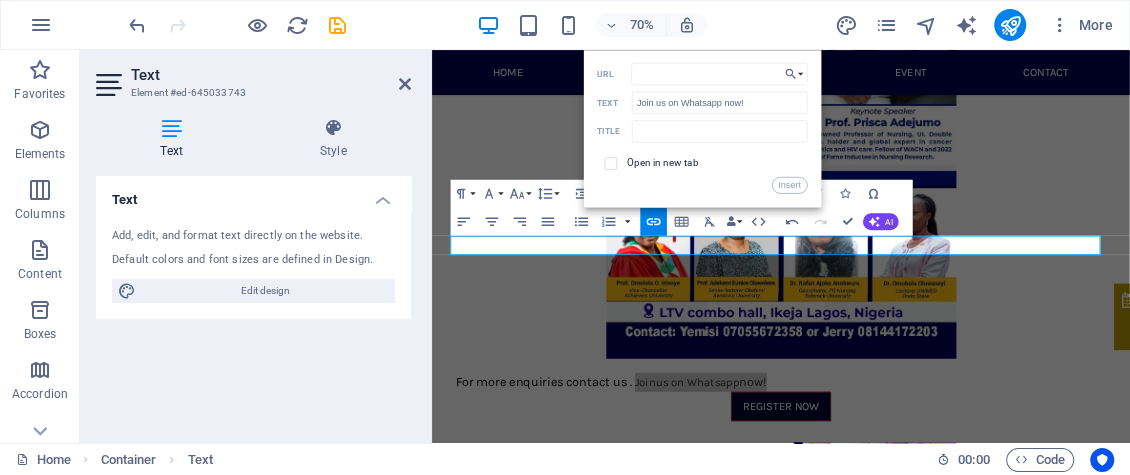 click on "Open in new tab" at bounding box center [703, 163] 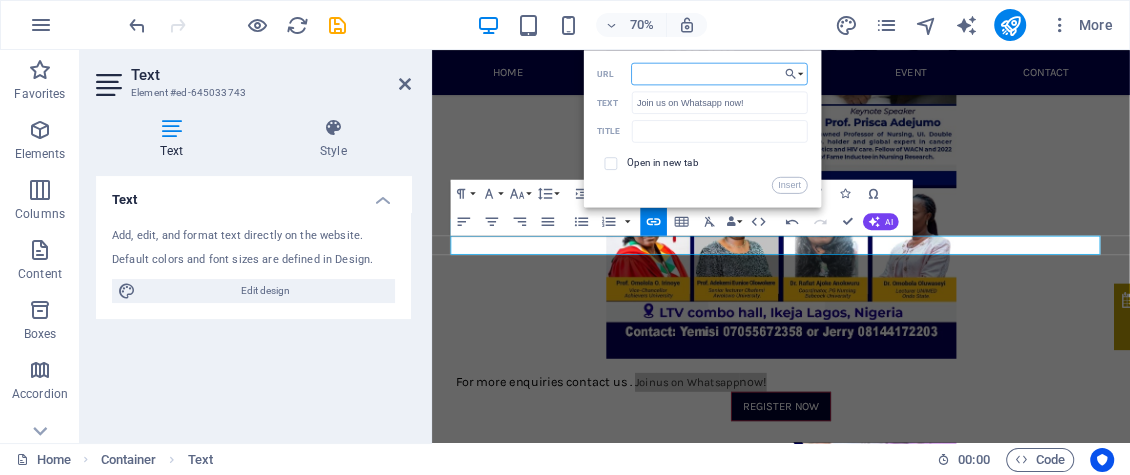 click on "URL" at bounding box center [719, 74] 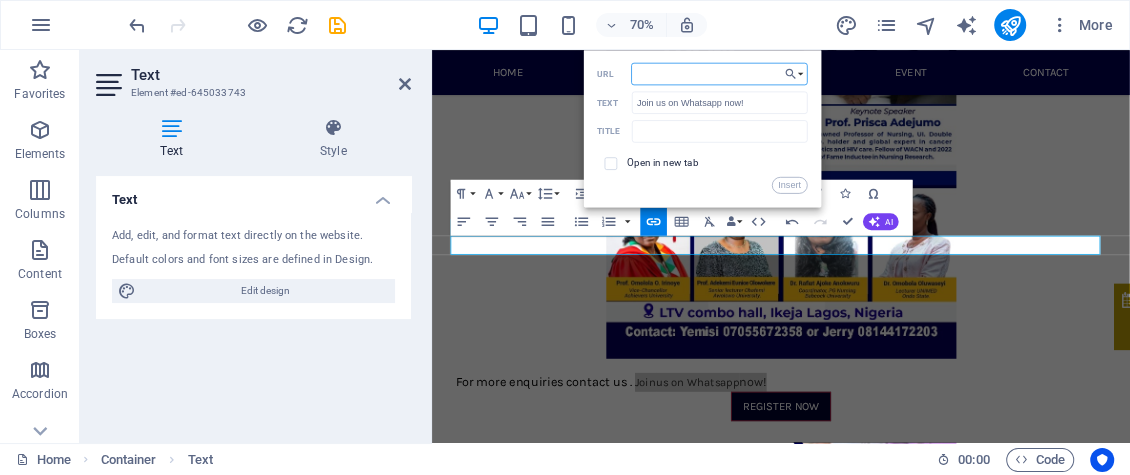 paste on "Sir, is it possible for you to add this link so whenever they register they will join the WhatsApp community" 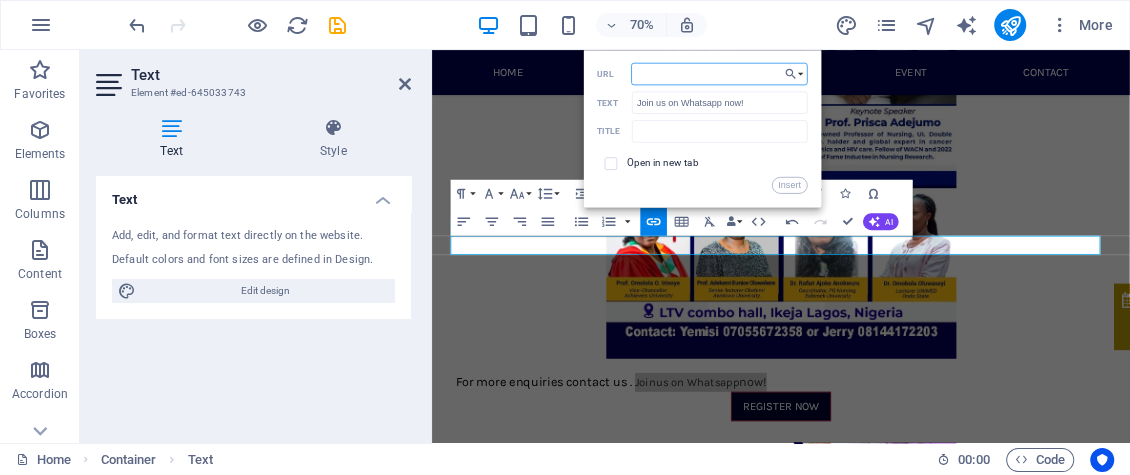 type on "Sir, is it possible for you to add this link so whenever they register they will join the WhatsApp community" 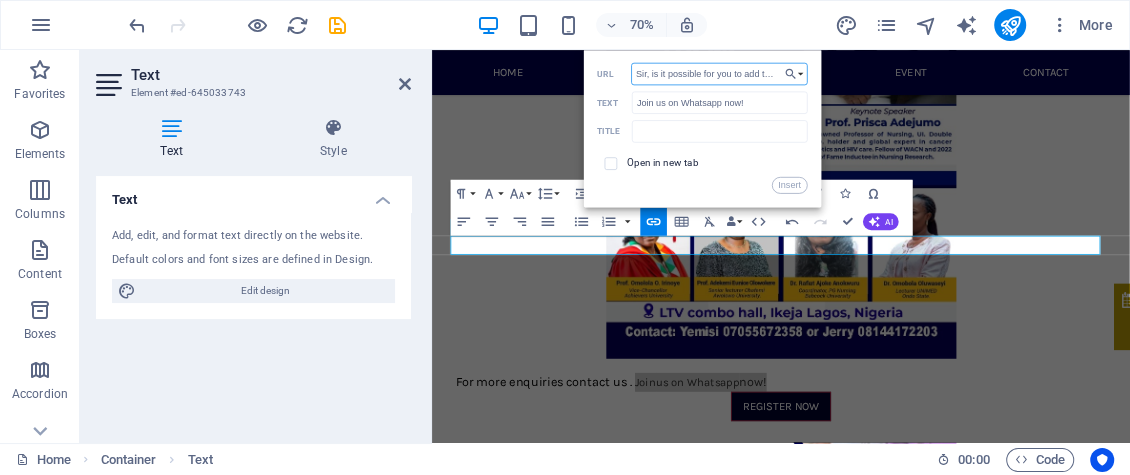 scroll, scrollTop: 0, scrollLeft: 399, axis: horizontal 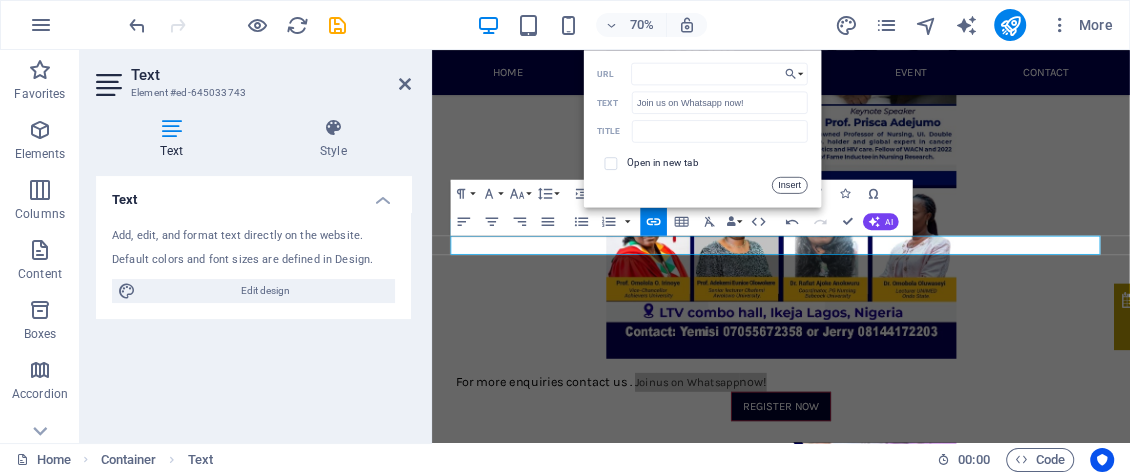 click on "Insert" at bounding box center [789, 185] 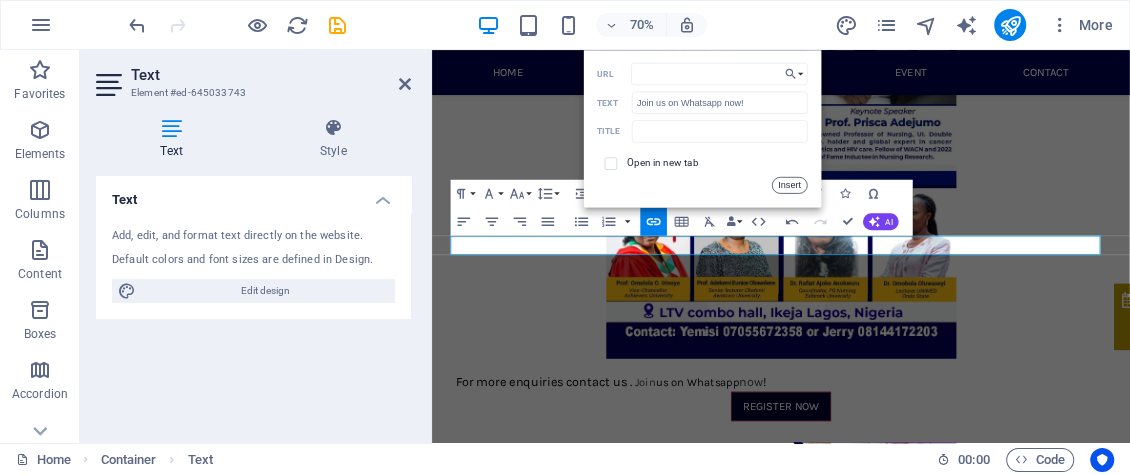 scroll, scrollTop: 0, scrollLeft: 0, axis: both 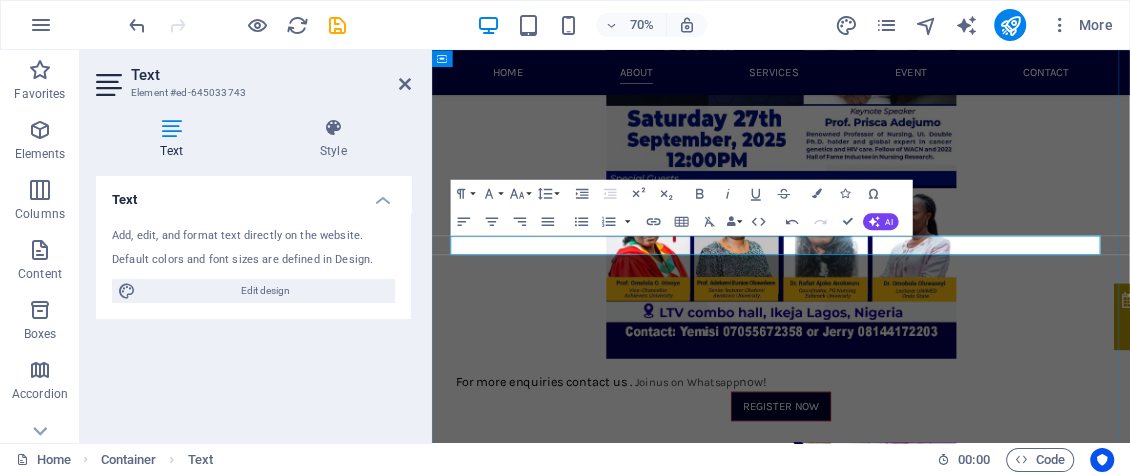 click on "For more enquiries contact us . Join us on Whatsapp now!" at bounding box center (931, 524) 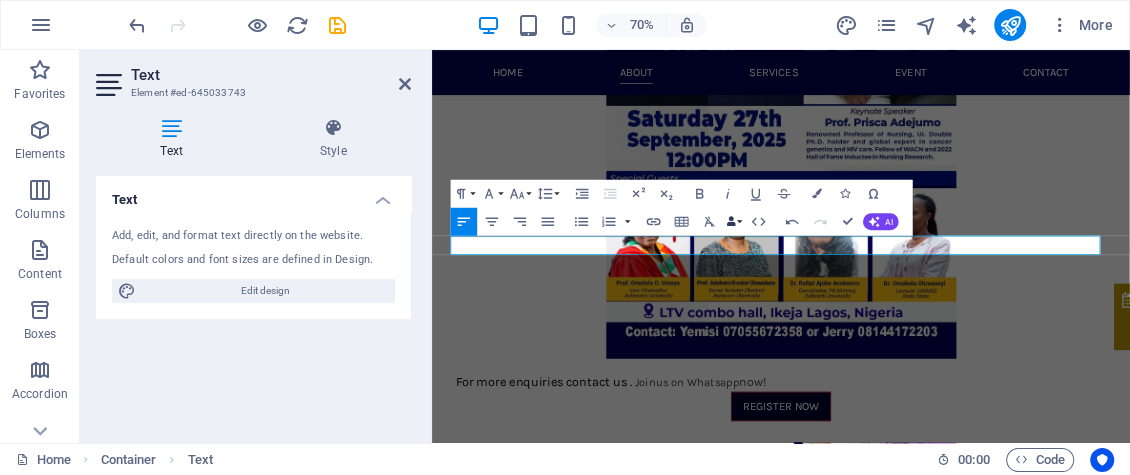 click on "Data Bindings" at bounding box center (735, 221) 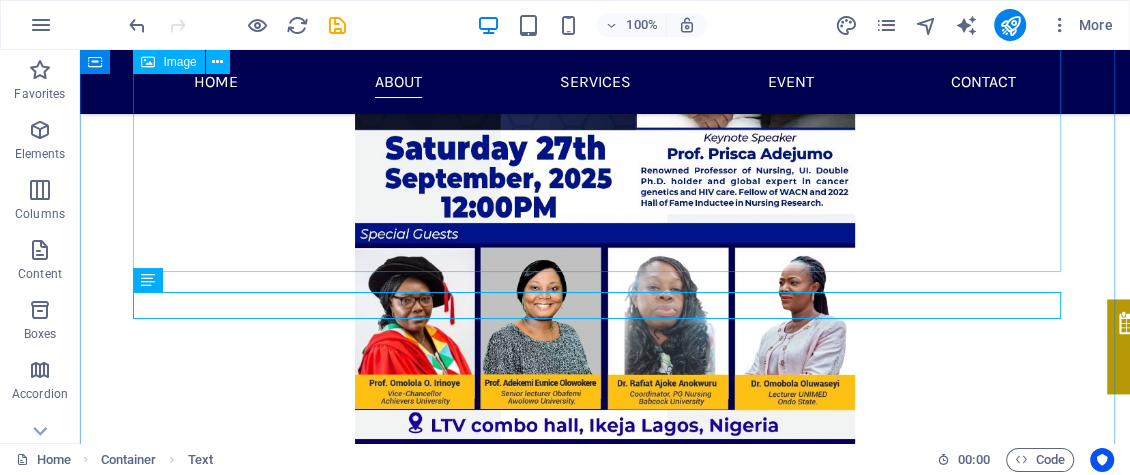 scroll, scrollTop: 1997, scrollLeft: 0, axis: vertical 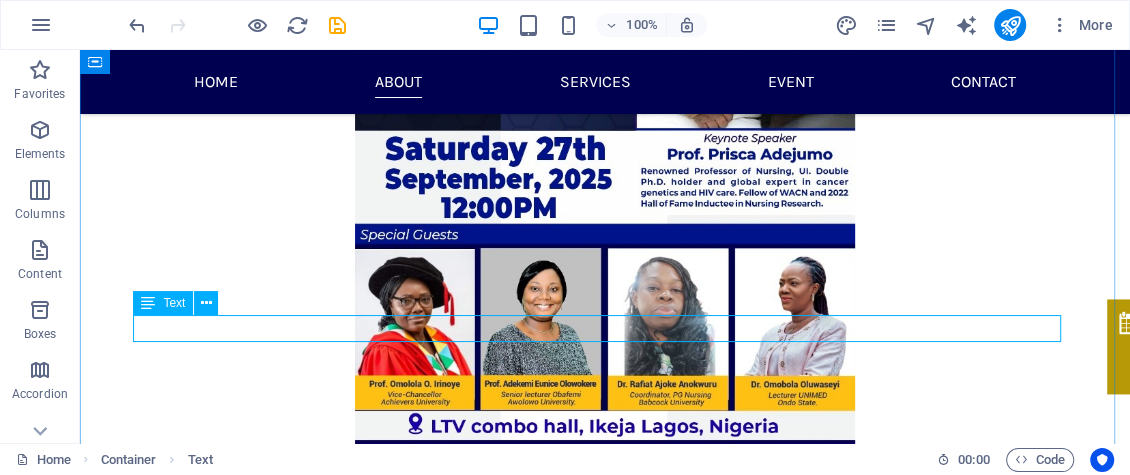 click on "For more enquiries contact us . Join us on Whatsapp now!" at bounding box center [605, 525] 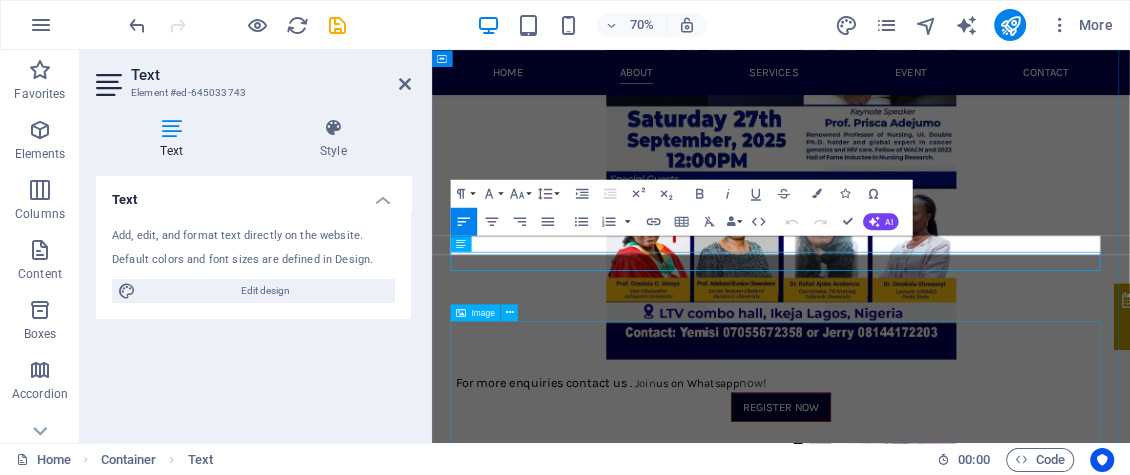 scroll, scrollTop: 1974, scrollLeft: 0, axis: vertical 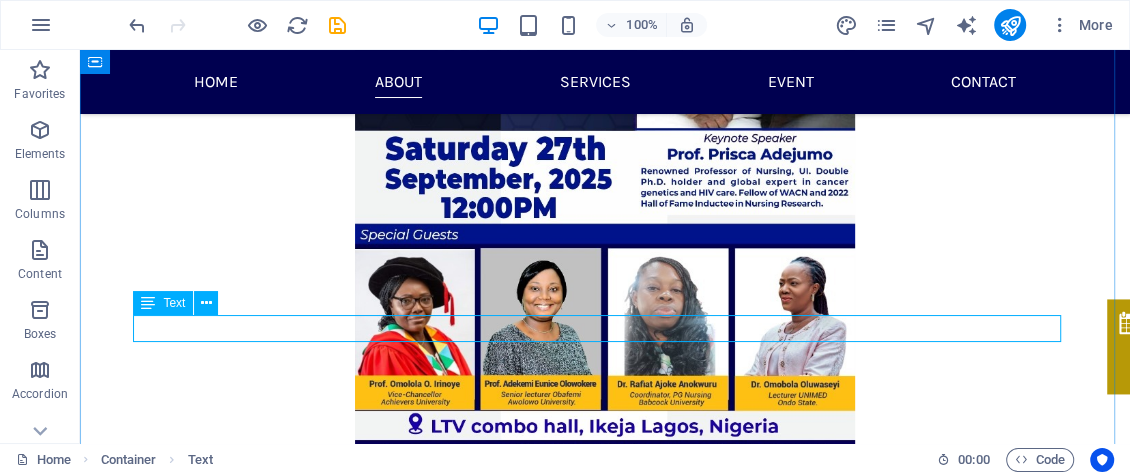 click on "For more enquiries contact us . Join us on Whatsapp now!" at bounding box center (605, 525) 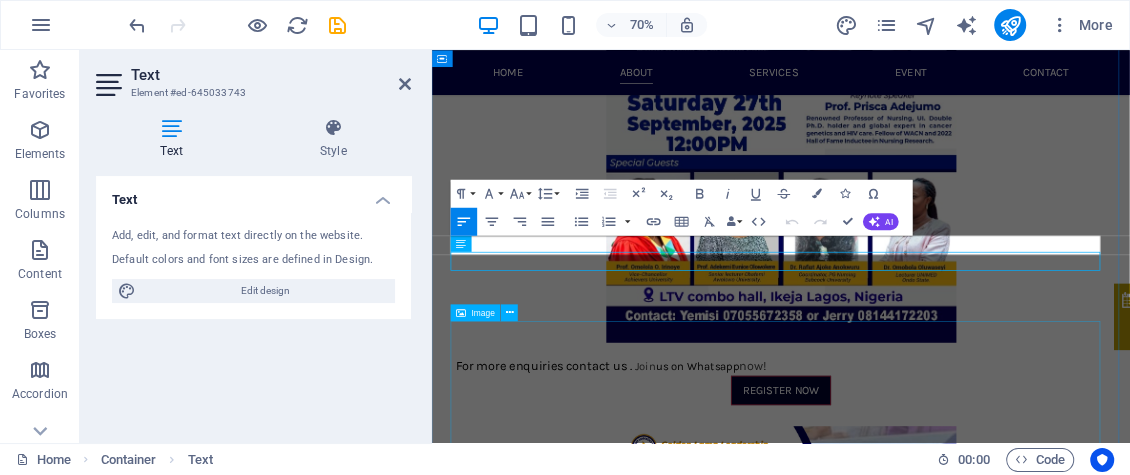 scroll, scrollTop: 1974, scrollLeft: 0, axis: vertical 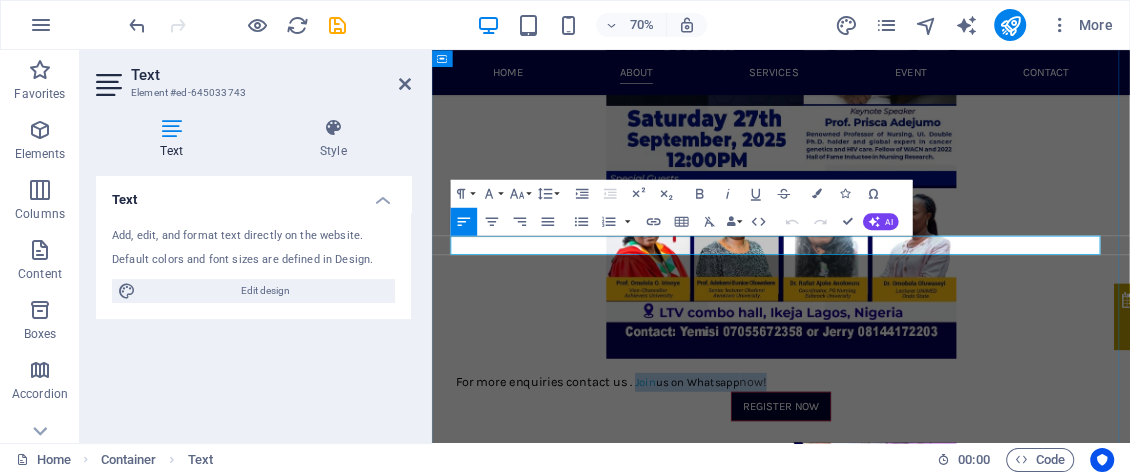 drag, startPoint x: 912, startPoint y: 322, endPoint x: 718, endPoint y: 333, distance: 194.3116 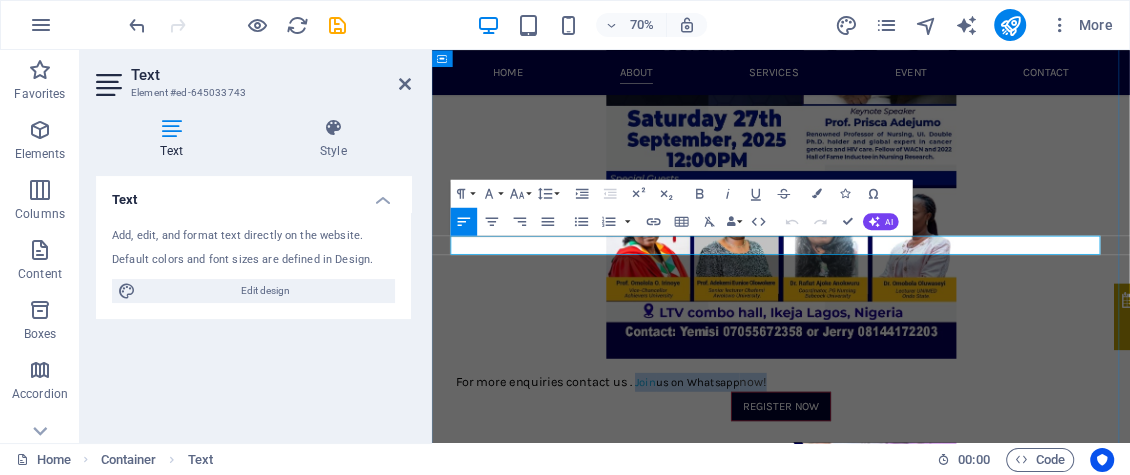 click on "For more enquiries contact us . Join us on Whatsapp now!" at bounding box center [931, 524] 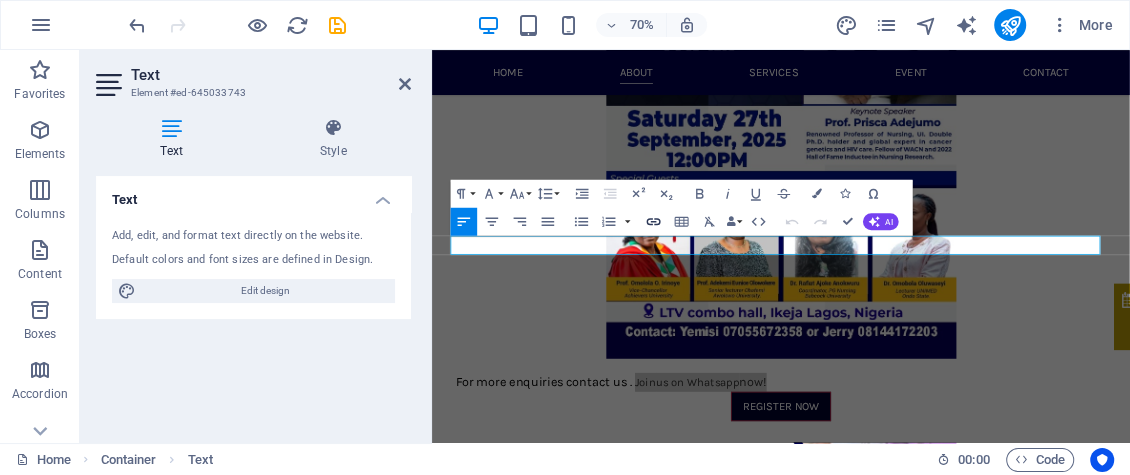 click 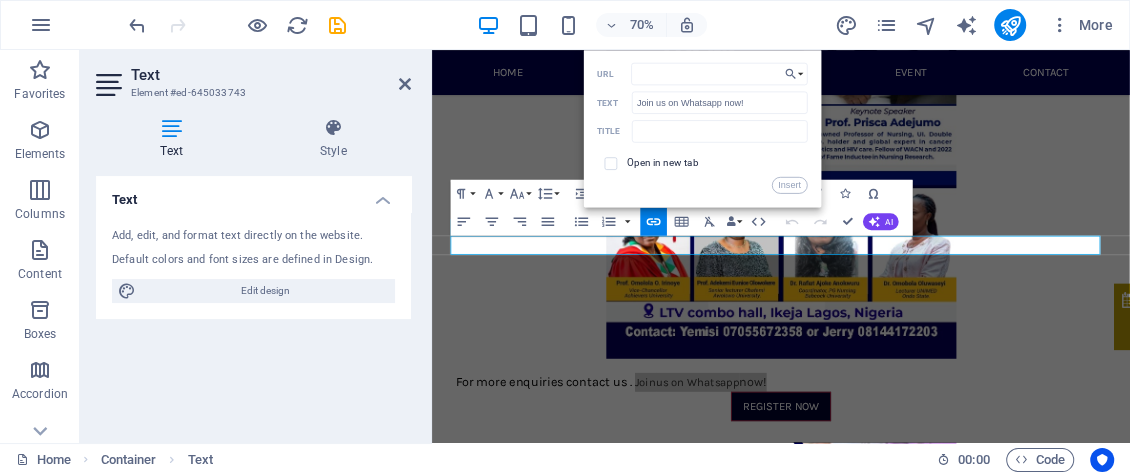 scroll, scrollTop: 0, scrollLeft: 0, axis: both 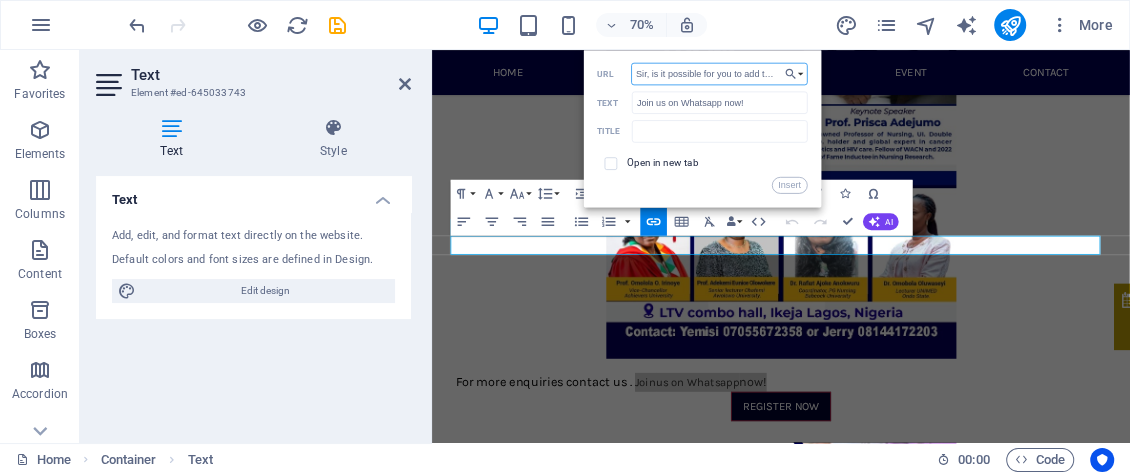 click on "Sir, is it possible for you to add this link so whenever they register they will join the WhatsApp community" at bounding box center (719, 74) 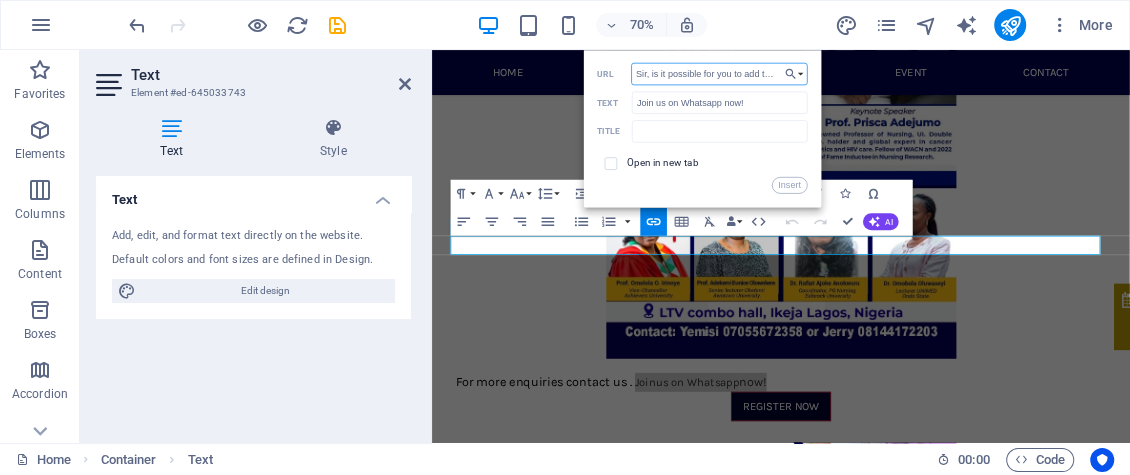 paste on "https://whatsapp.com/channel/0029VbACY4kD38COFcX4mf2W" 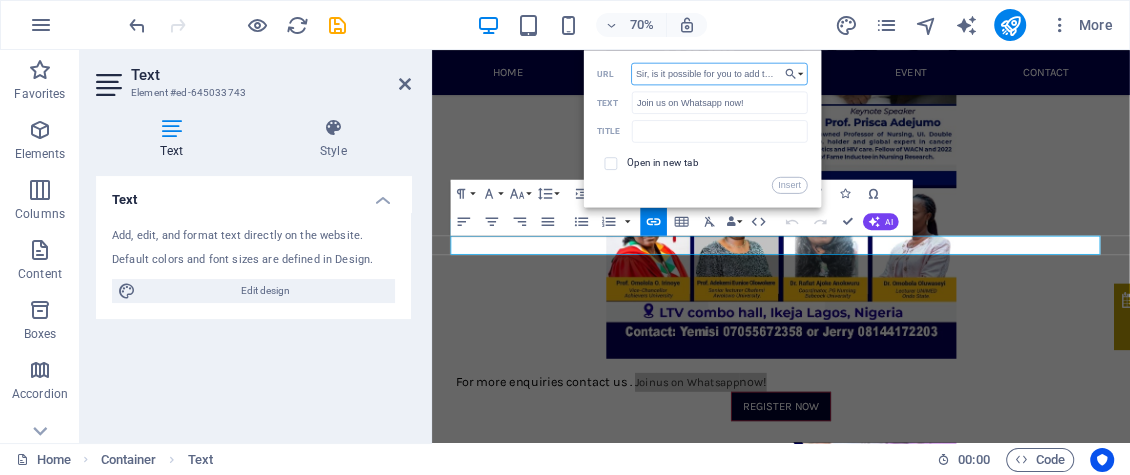 type on "https://whatsapp.com/channel/0029VbACY4kD38COFcX4mf2W" 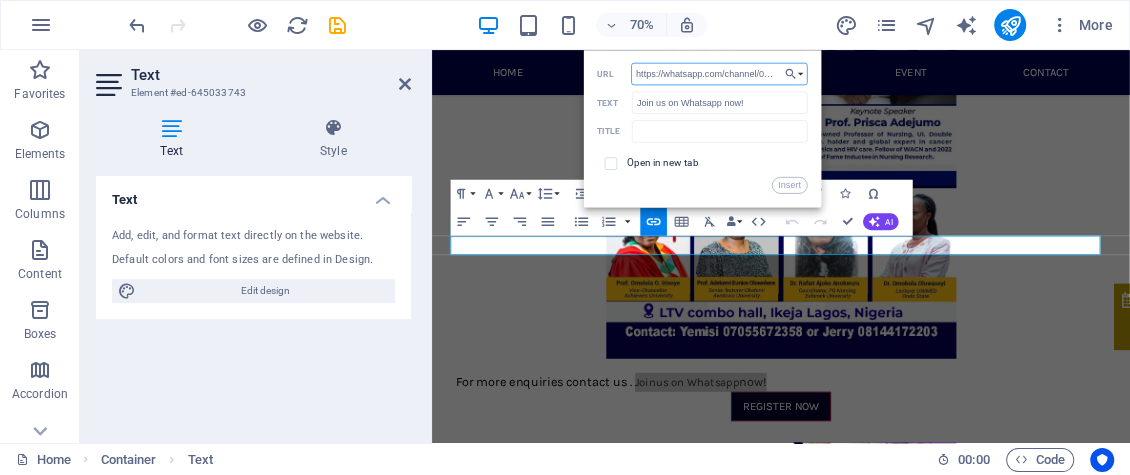 scroll, scrollTop: 0, scrollLeft: 166, axis: horizontal 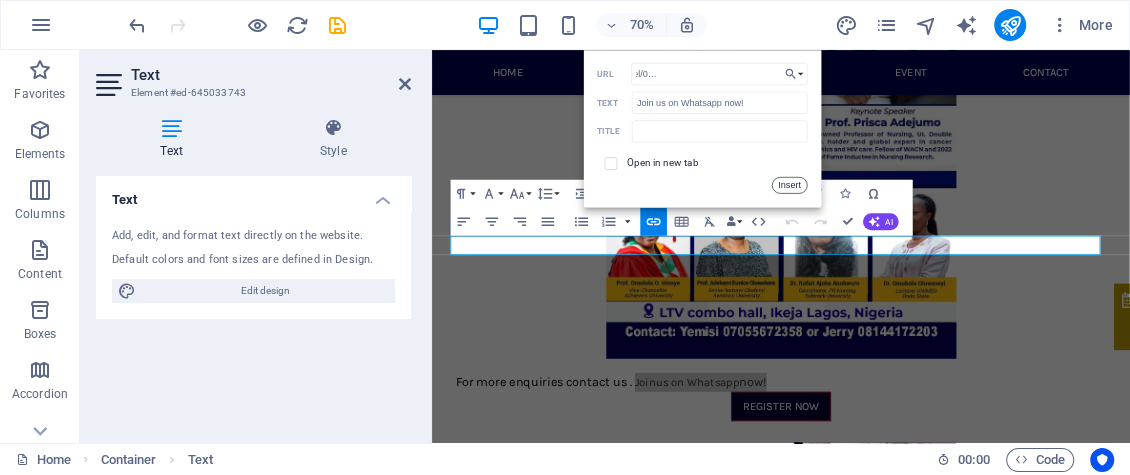 click on "Insert" at bounding box center (789, 185) 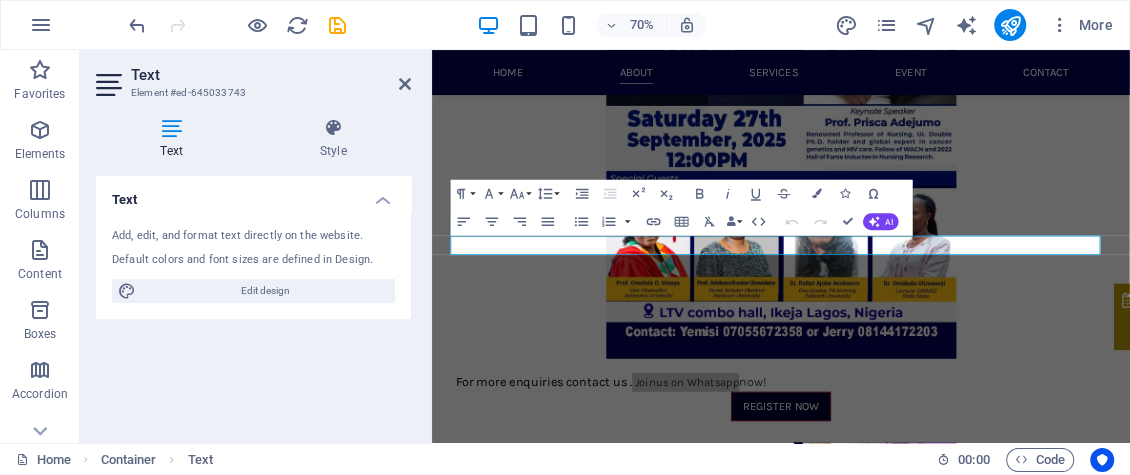 scroll, scrollTop: 0, scrollLeft: 0, axis: both 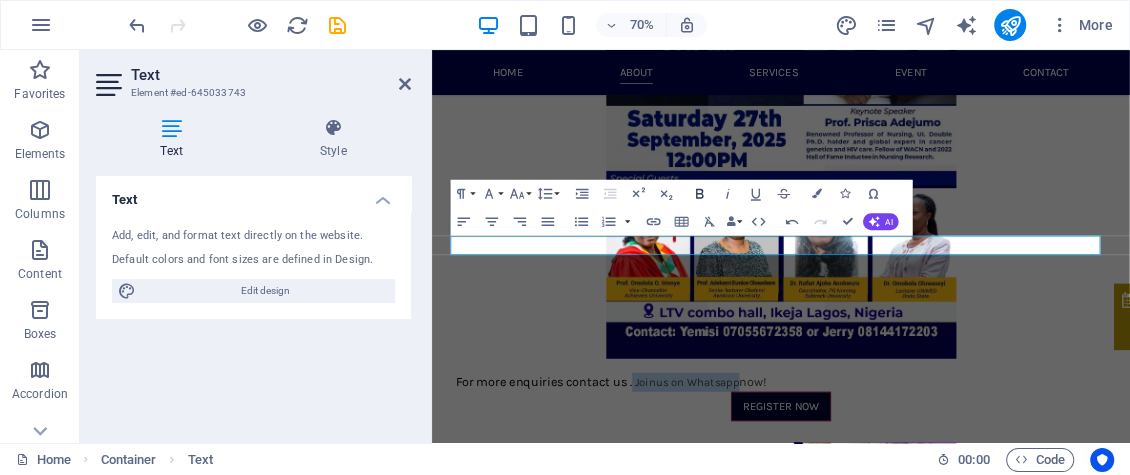click 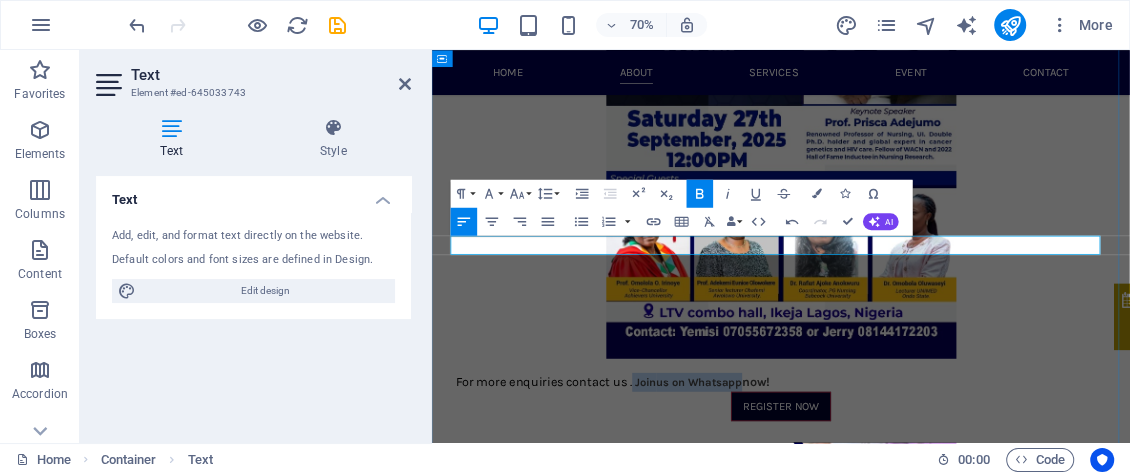 click on "For more enquiries contact us . Join us on Whatsapp now!" at bounding box center (931, 524) 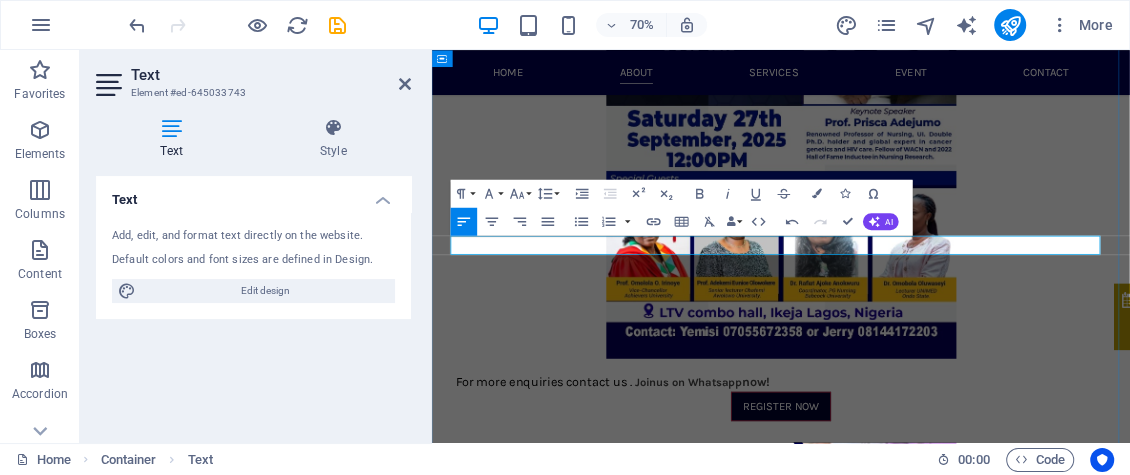 type 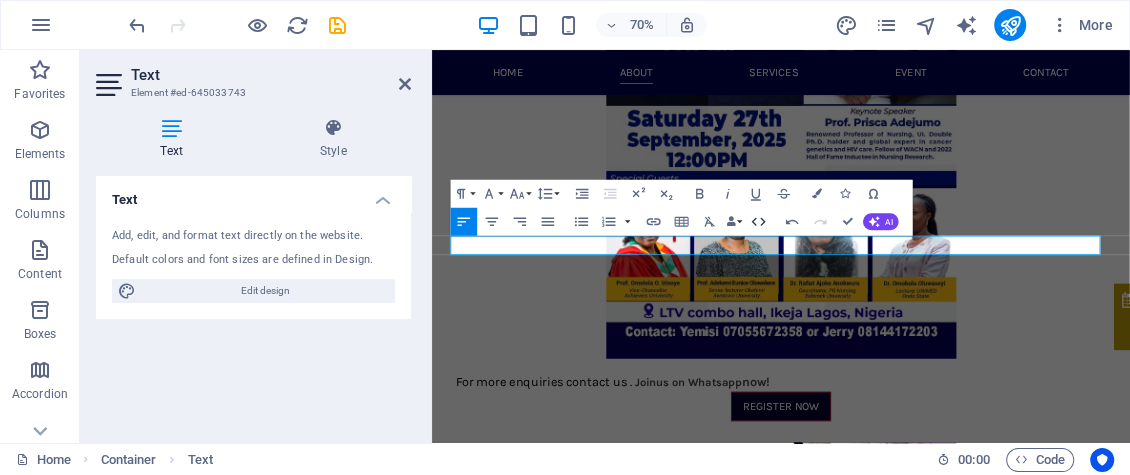 click 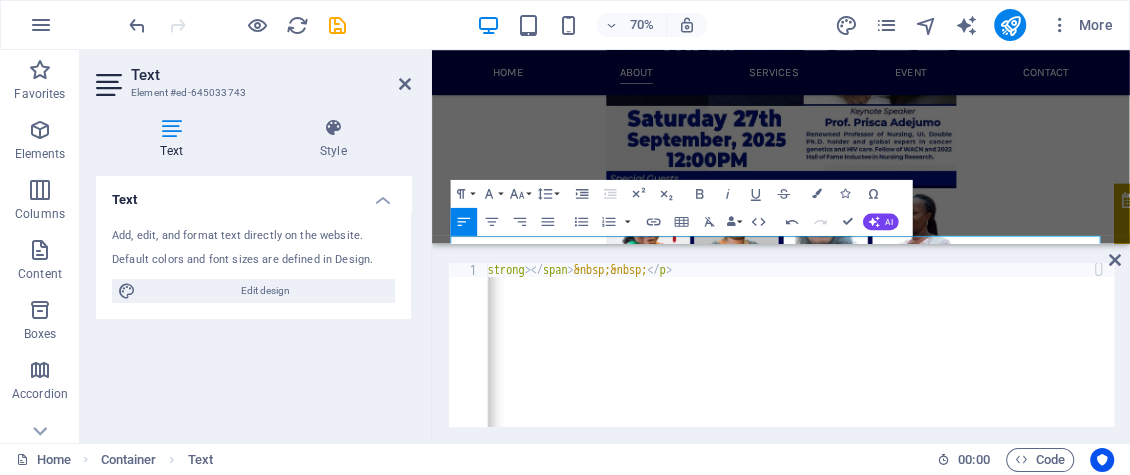 scroll, scrollTop: 0, scrollLeft: 3896, axis: horizontal 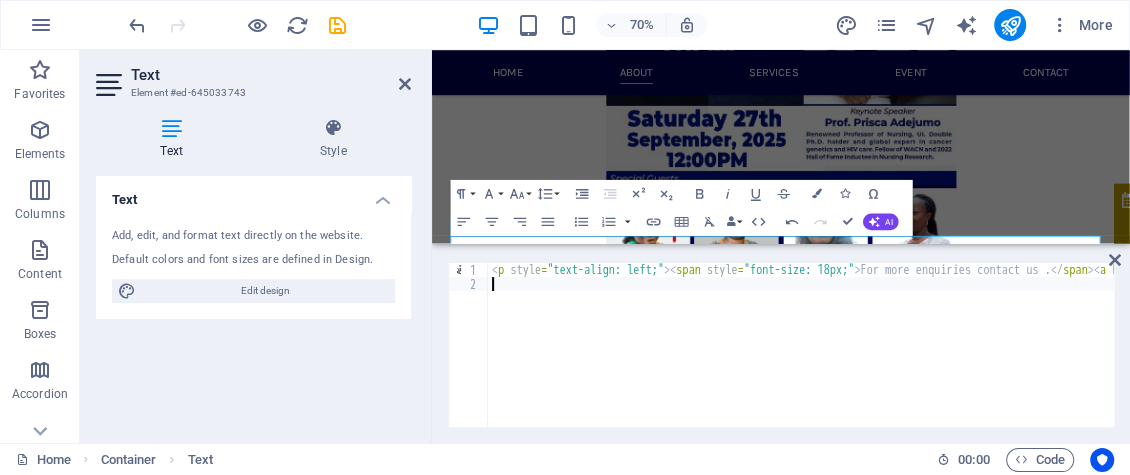paste on "Whatsapp" 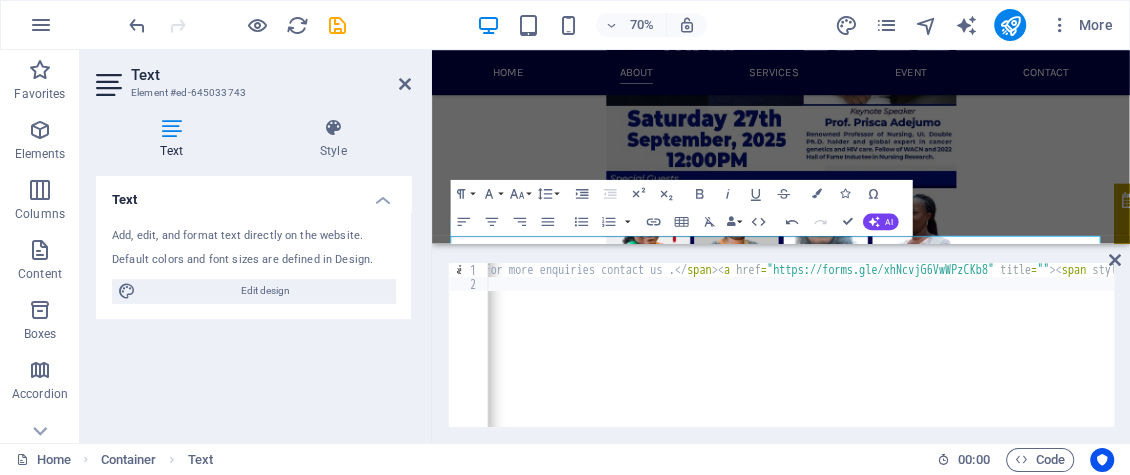 scroll, scrollTop: 0, scrollLeft: 0, axis: both 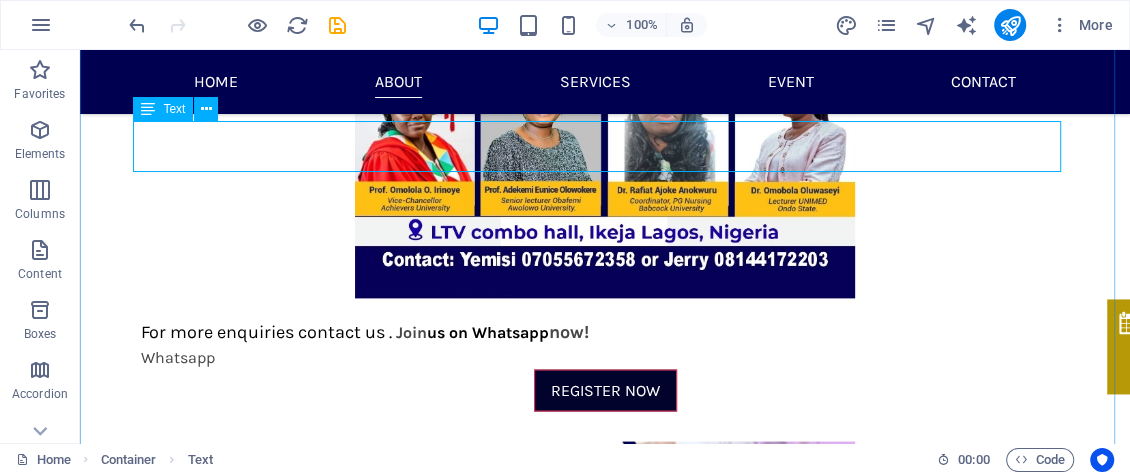 click on "For more enquiries contact us . Join us on Whatsapp now! Whatsapp" at bounding box center [605, 343] 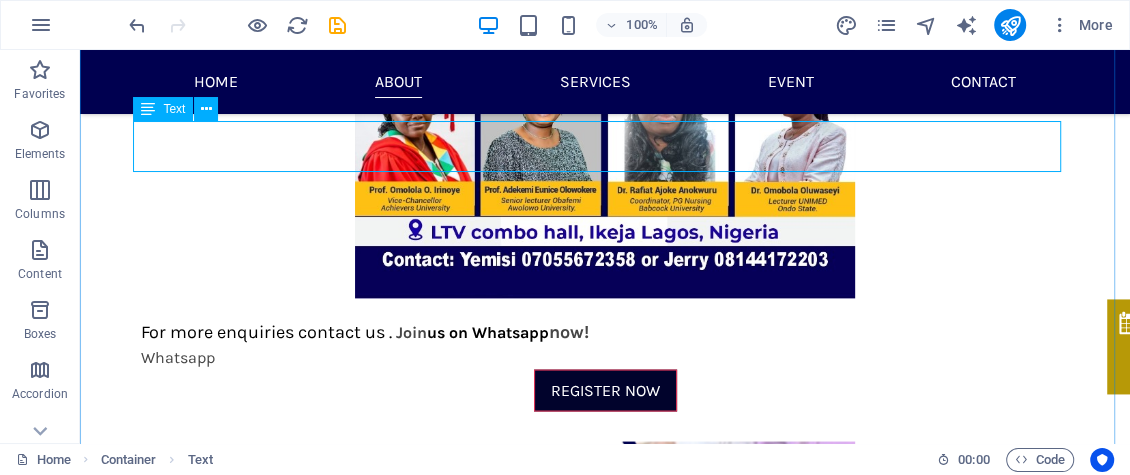 click on "For more enquiries contact us . Join us on Whatsapp now! Whatsapp" at bounding box center (605, 343) 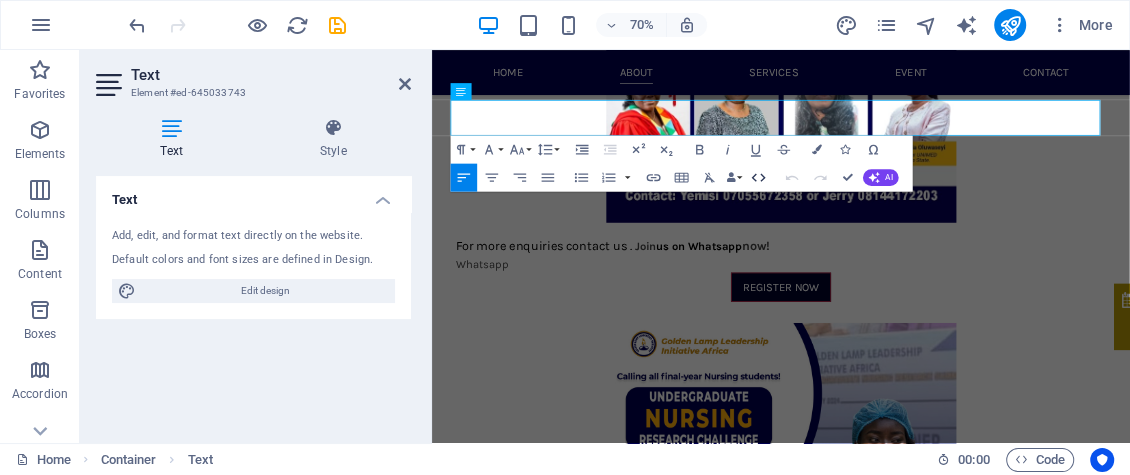 click 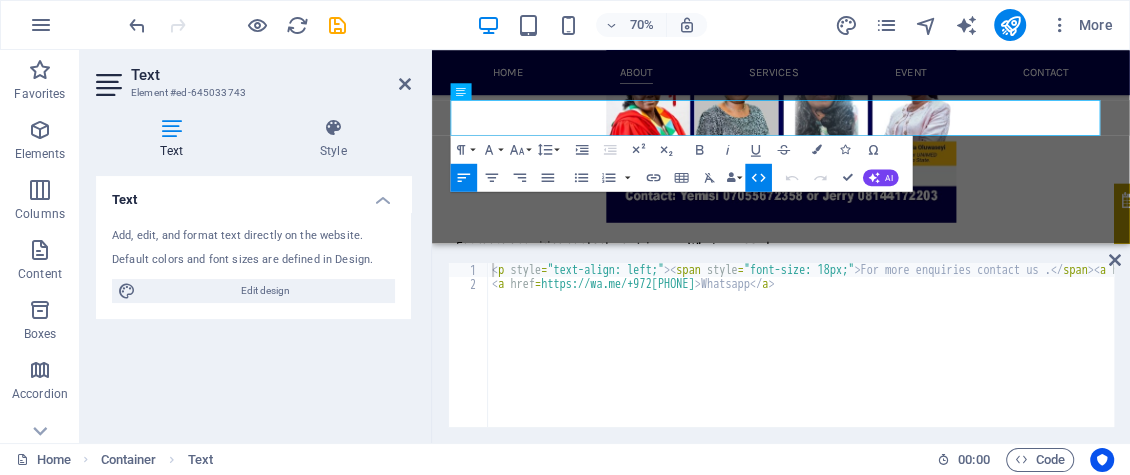 type on "Whatsapp" 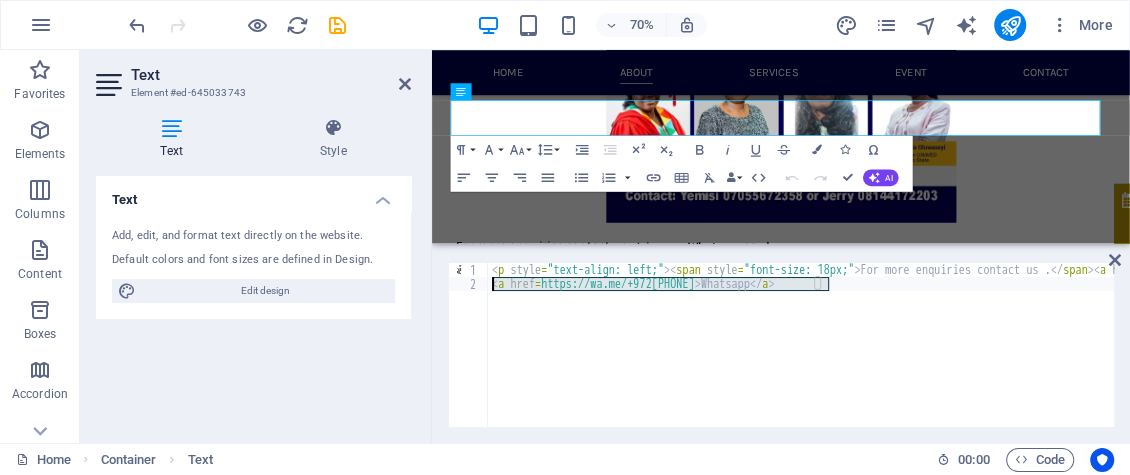 drag, startPoint x: 842, startPoint y: 291, endPoint x: 491, endPoint y: 288, distance: 351.01282 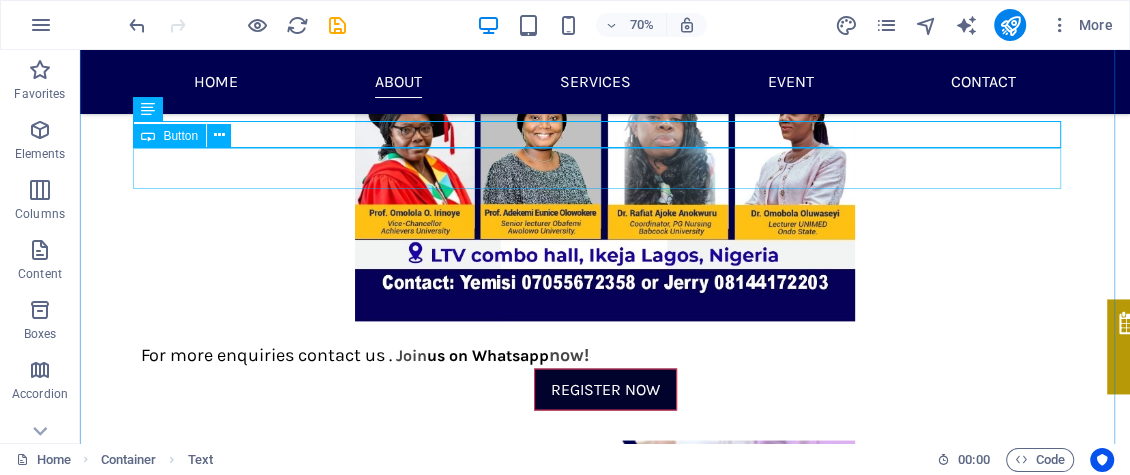 scroll, scrollTop: 2191, scrollLeft: 0, axis: vertical 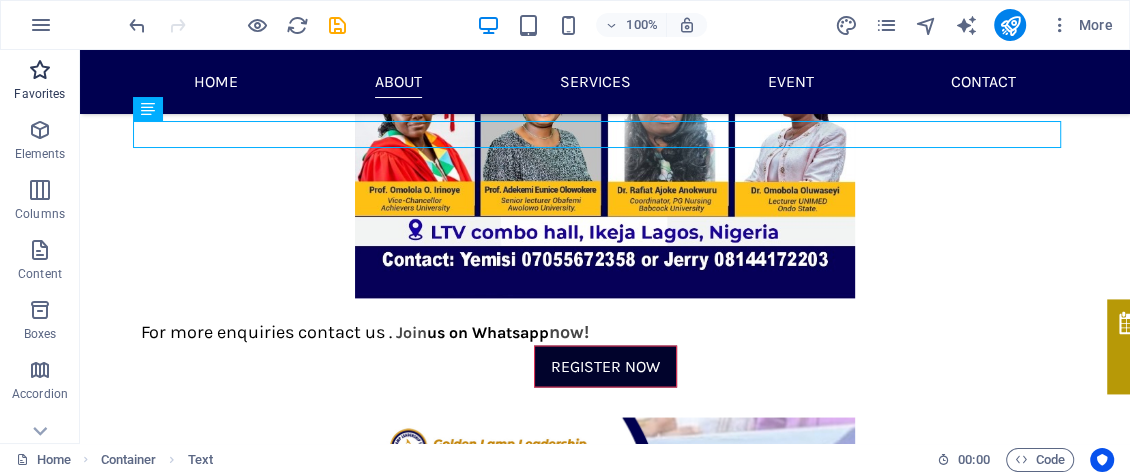 click on "Favorites" at bounding box center [40, 82] 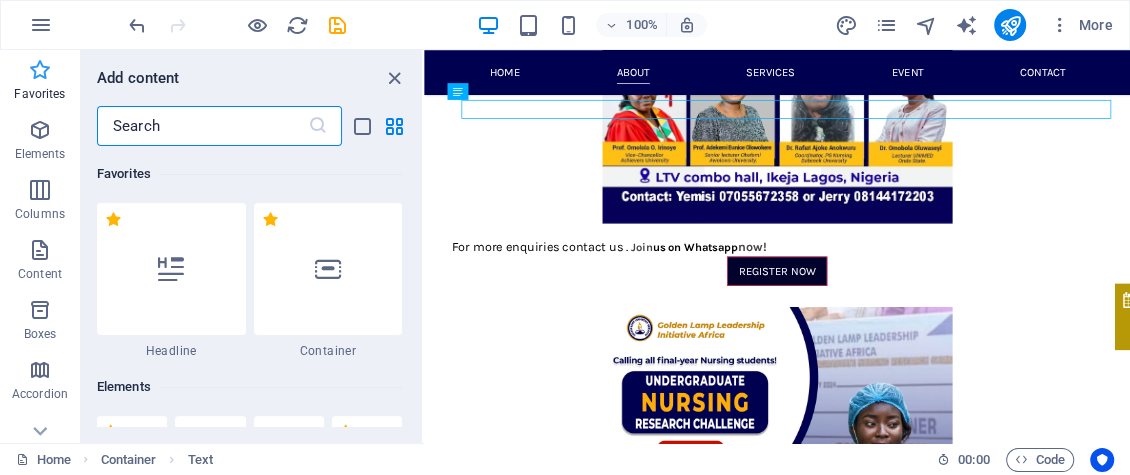 scroll, scrollTop: 2173, scrollLeft: 0, axis: vertical 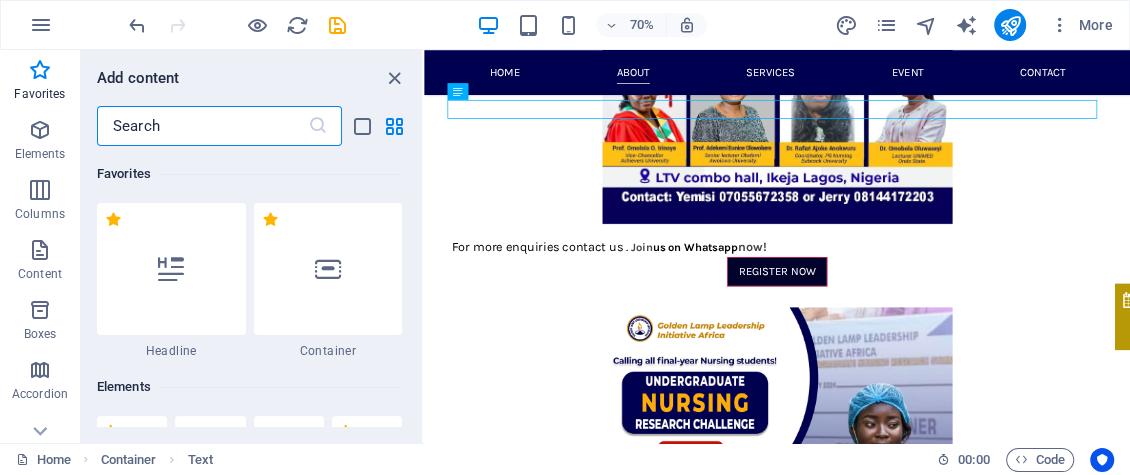 click at bounding box center [202, 126] 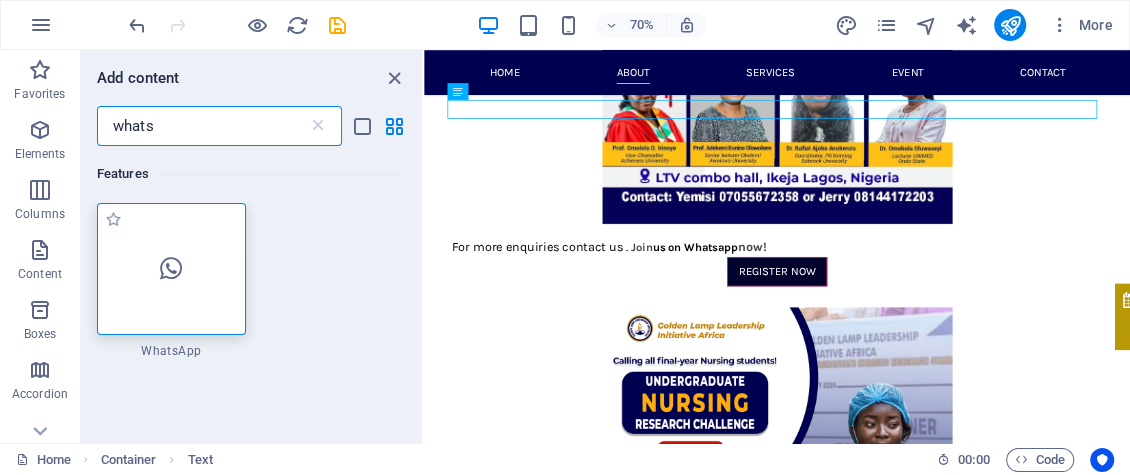 type on "whats" 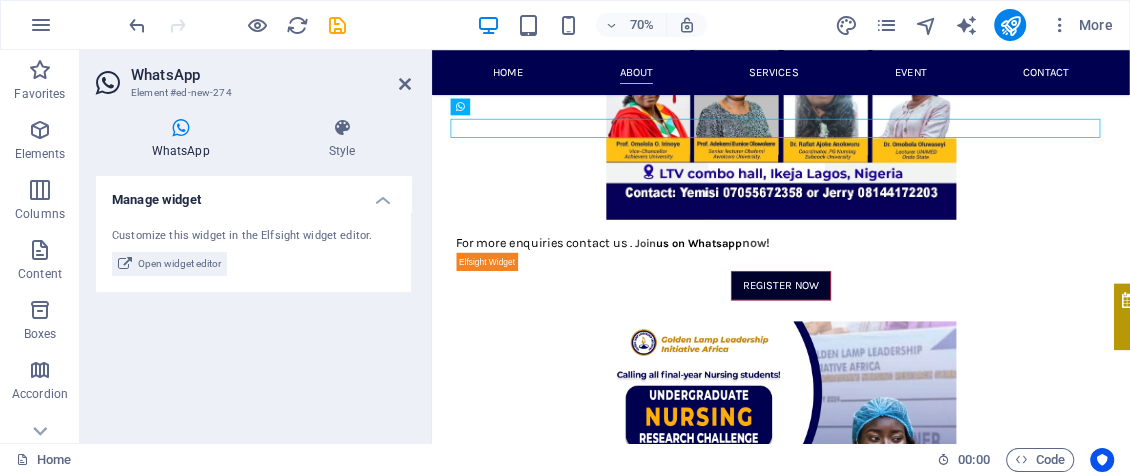 scroll, scrollTop: 2168, scrollLeft: 0, axis: vertical 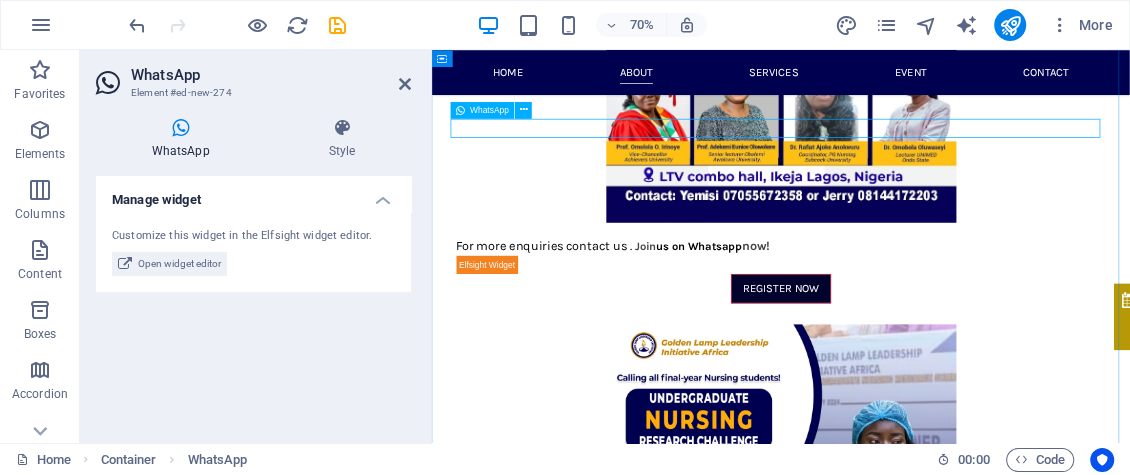 click at bounding box center [931, 357] 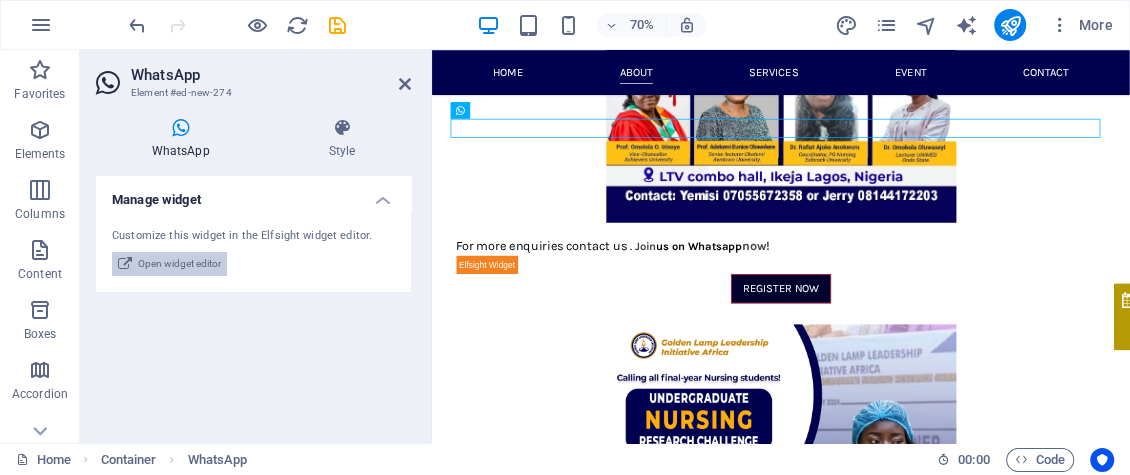 click on "Open widget editor" at bounding box center (179, 264) 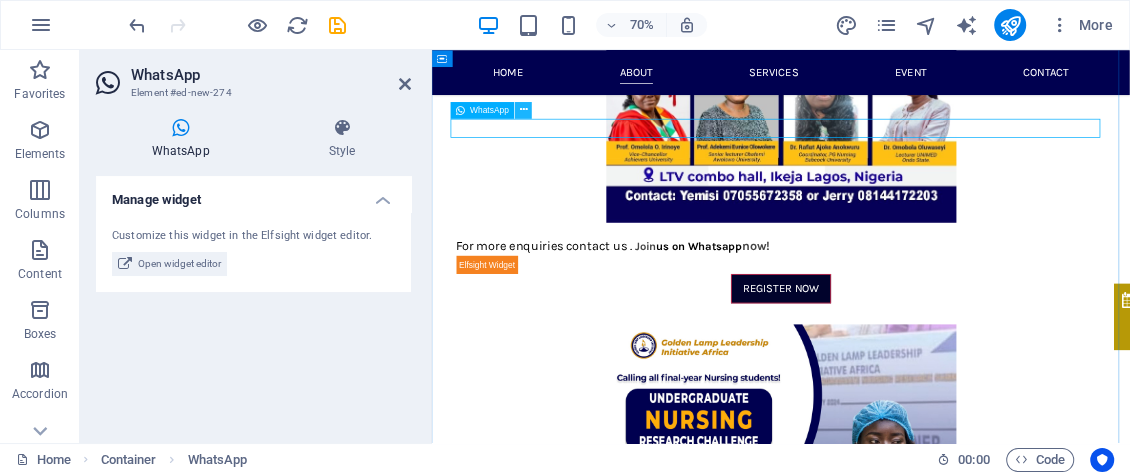 click at bounding box center [524, 110] 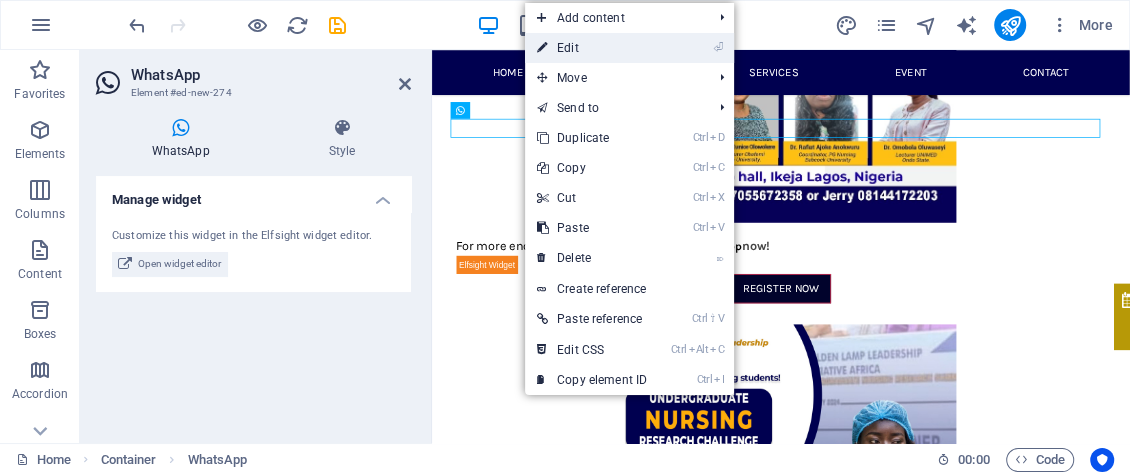 click on "⏎  Edit" at bounding box center [592, 48] 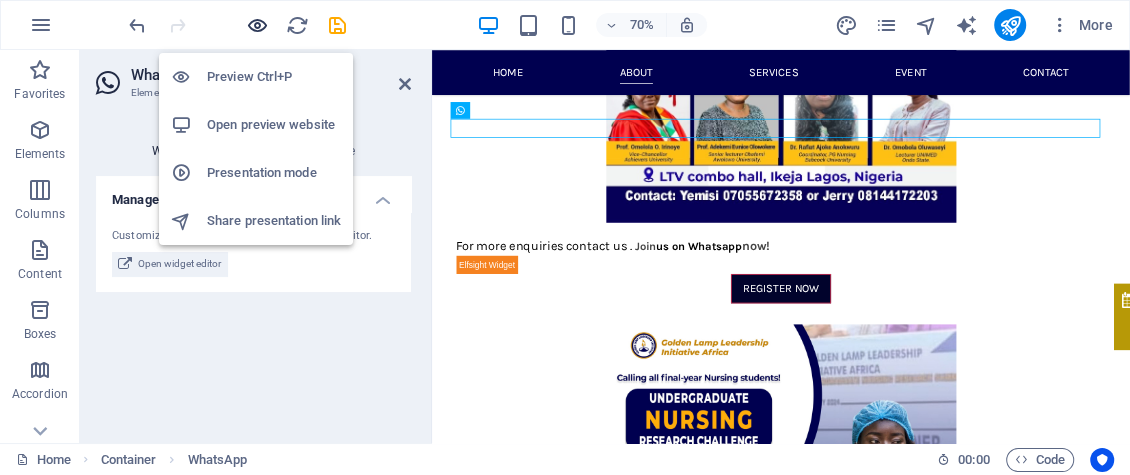 click at bounding box center [257, 25] 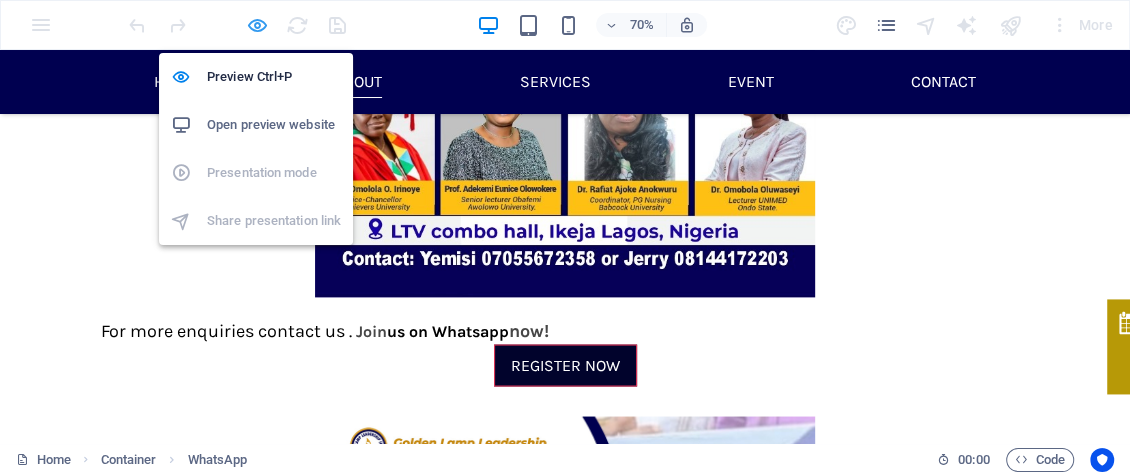 scroll, scrollTop: 2227, scrollLeft: 0, axis: vertical 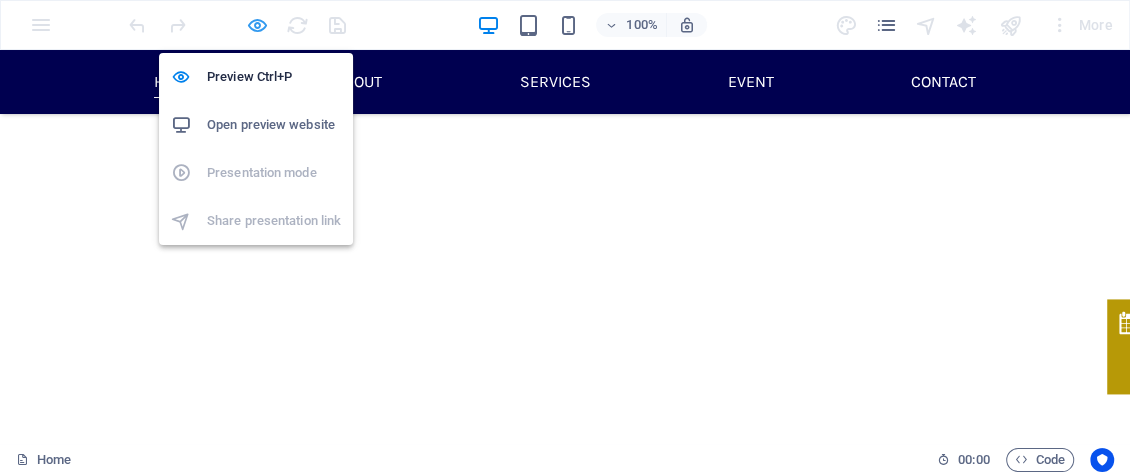 click at bounding box center (257, 25) 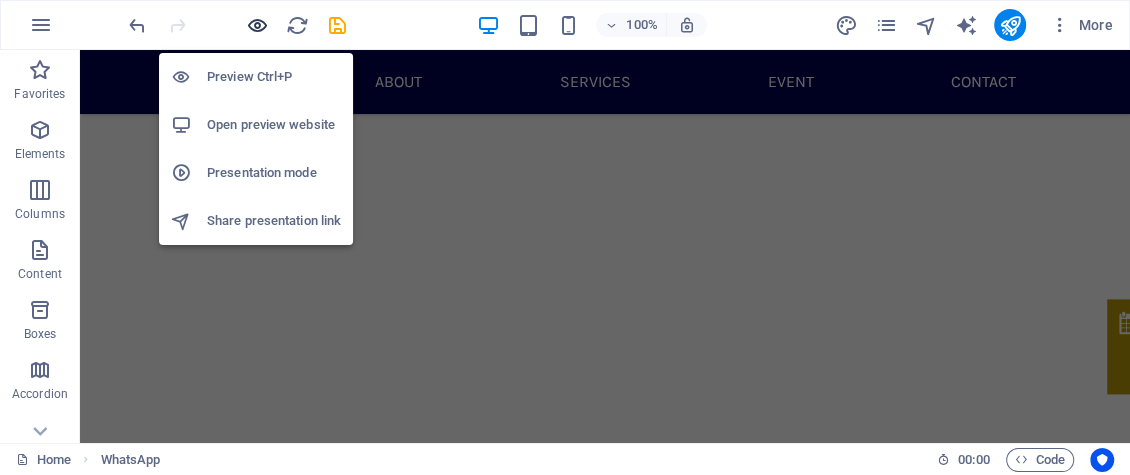 scroll, scrollTop: 435, scrollLeft: 0, axis: vertical 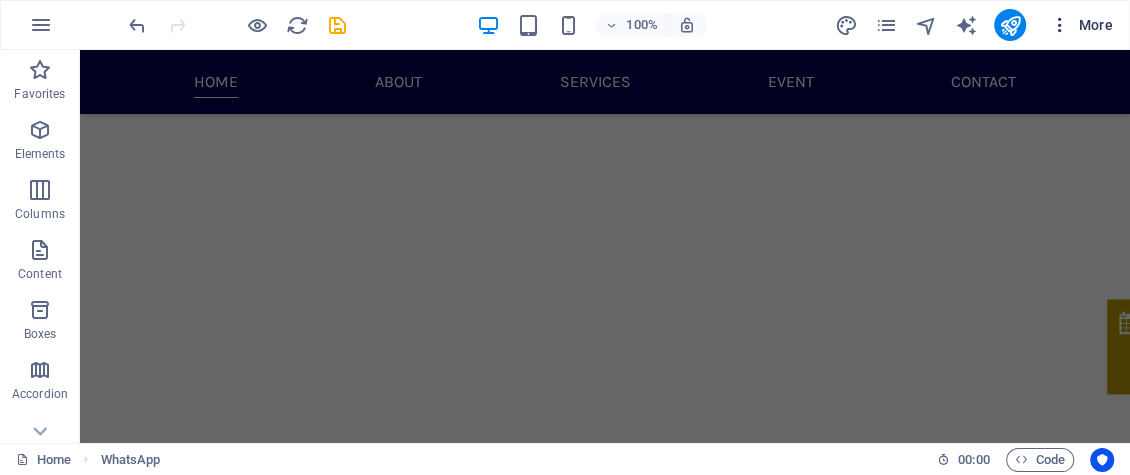 click on "More" at bounding box center (1081, 25) 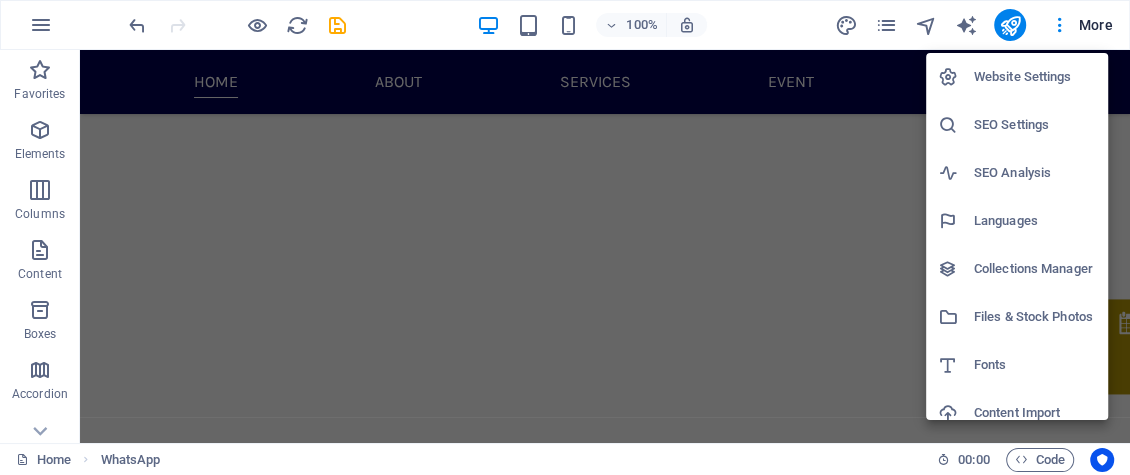 scroll, scrollTop: 421, scrollLeft: 0, axis: vertical 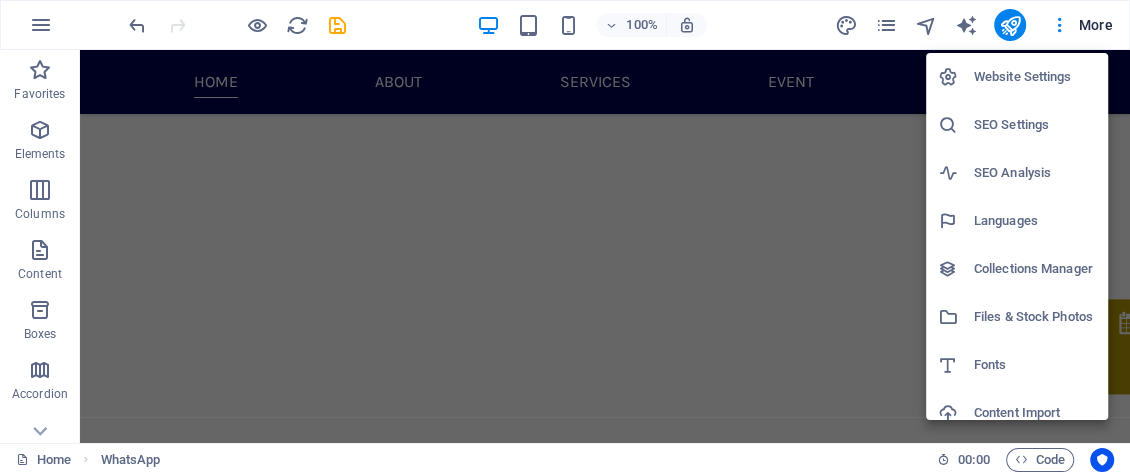 click on "Website Settings" at bounding box center [1035, 77] 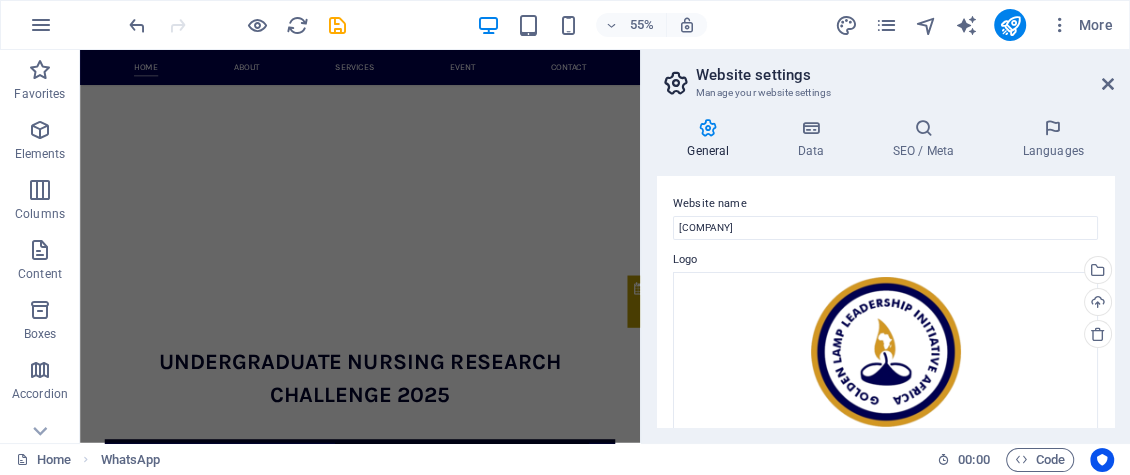 scroll, scrollTop: 435, scrollLeft: 0, axis: vertical 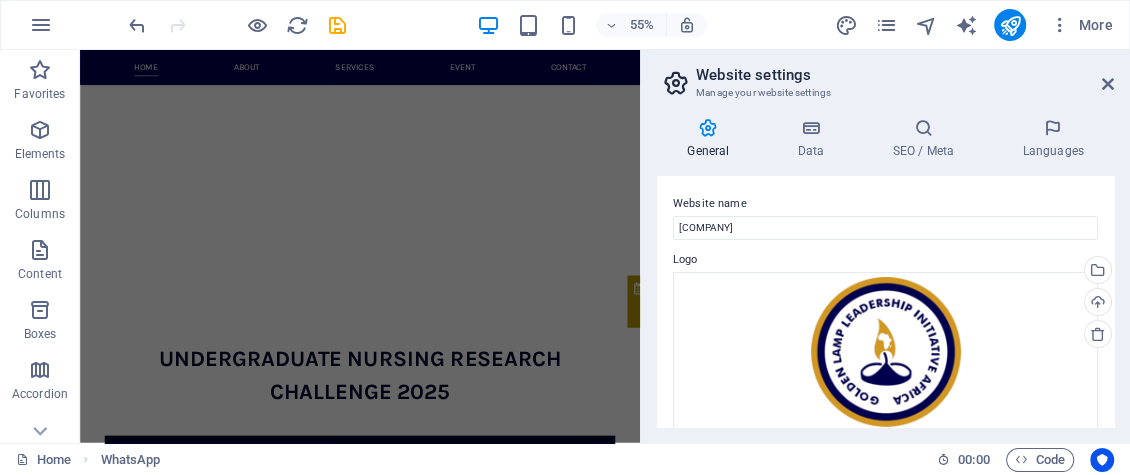 drag, startPoint x: 1114, startPoint y: 191, endPoint x: 1114, endPoint y: 204, distance: 13 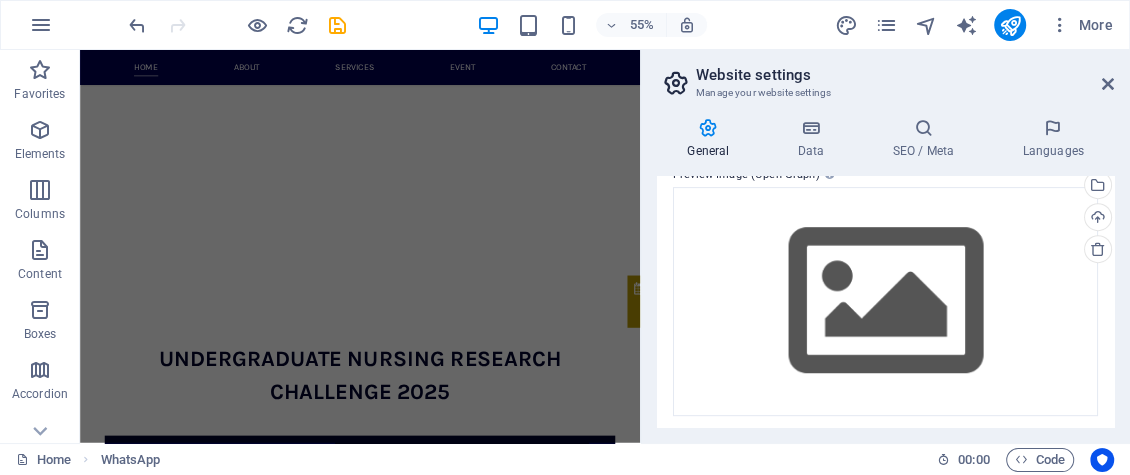 scroll, scrollTop: 561, scrollLeft: 0, axis: vertical 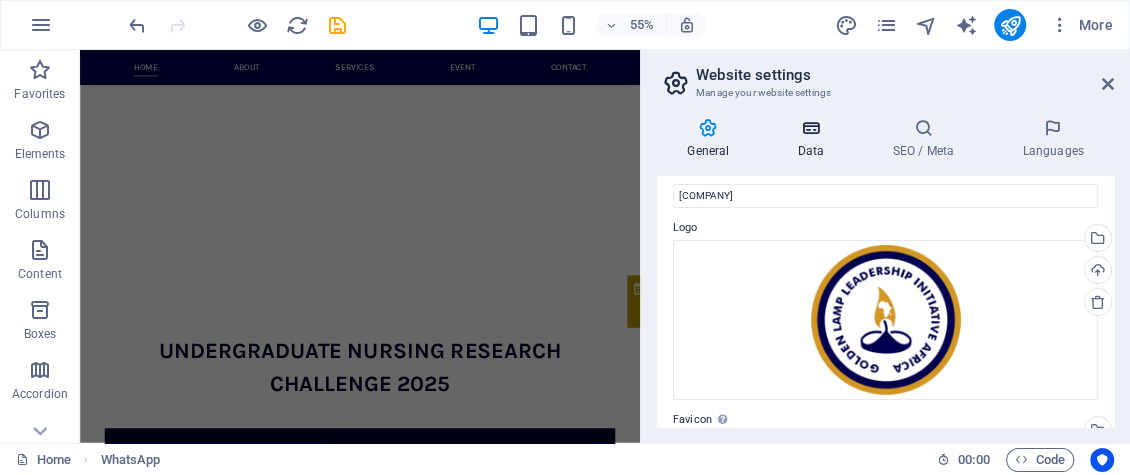 click on "Data" at bounding box center [814, 139] 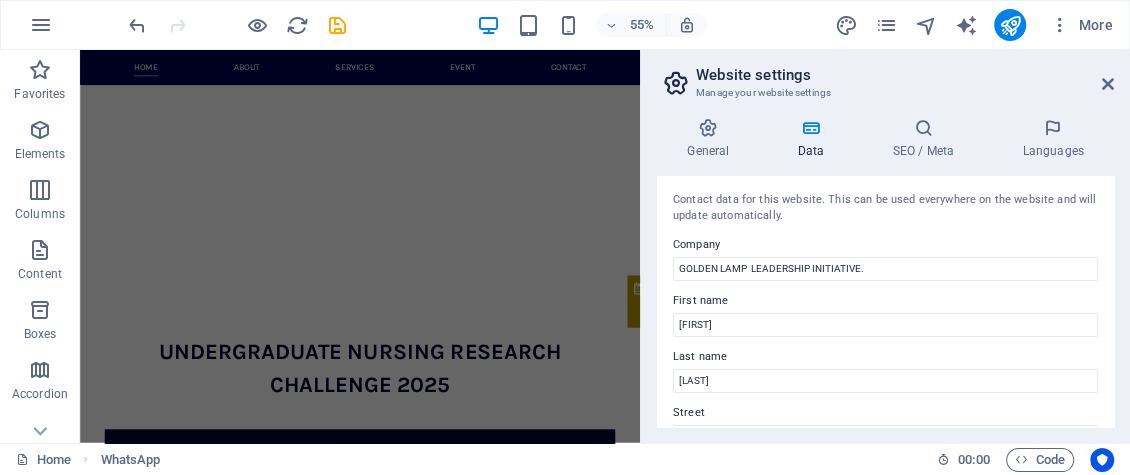 scroll, scrollTop: 420, scrollLeft: 0, axis: vertical 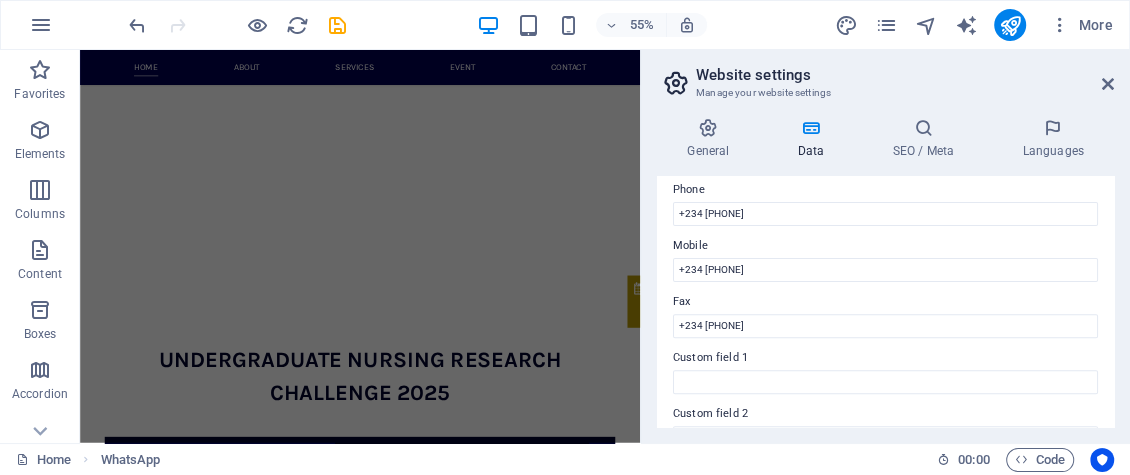 click on "Contact data for this website. This can be used everywhere on the website and will update automatically. Company First name [FIRST] Last name [LAST]" at bounding box center (885, 272) 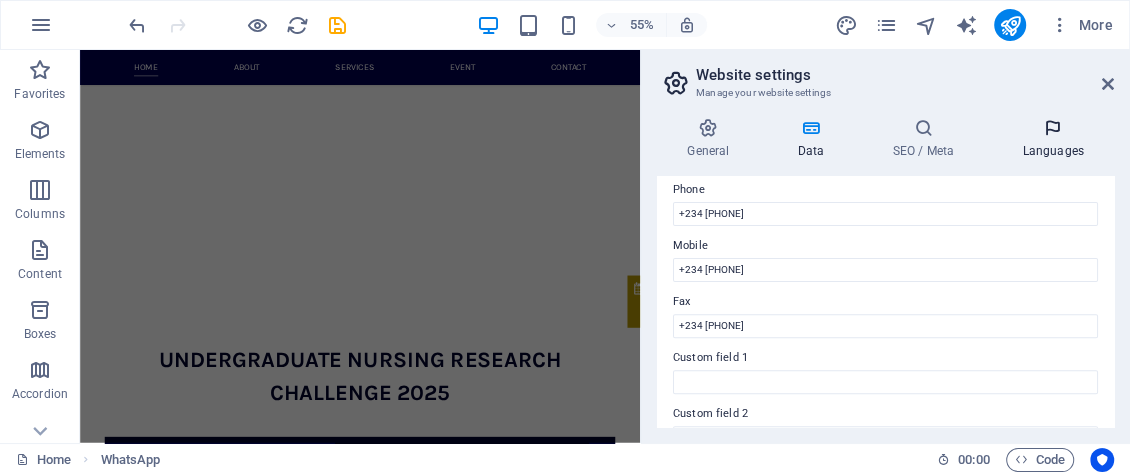click on "Languages" at bounding box center [1053, 139] 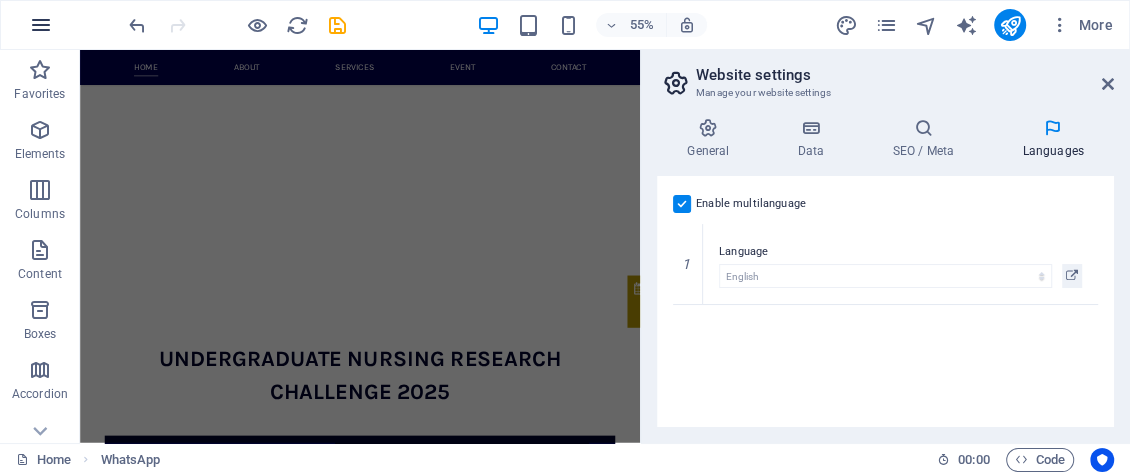 scroll, scrollTop: 428, scrollLeft: 0, axis: vertical 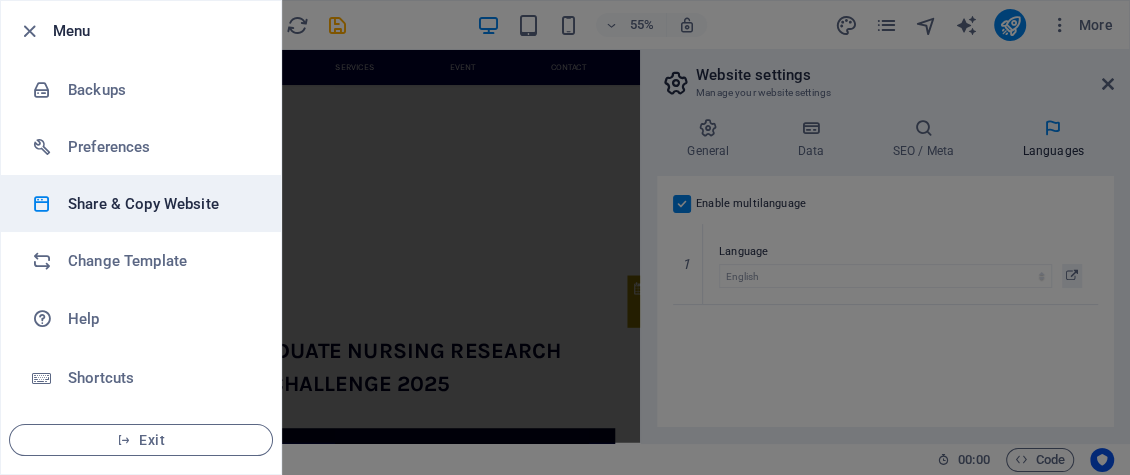click on "Share & Copy Website" at bounding box center (141, 203) 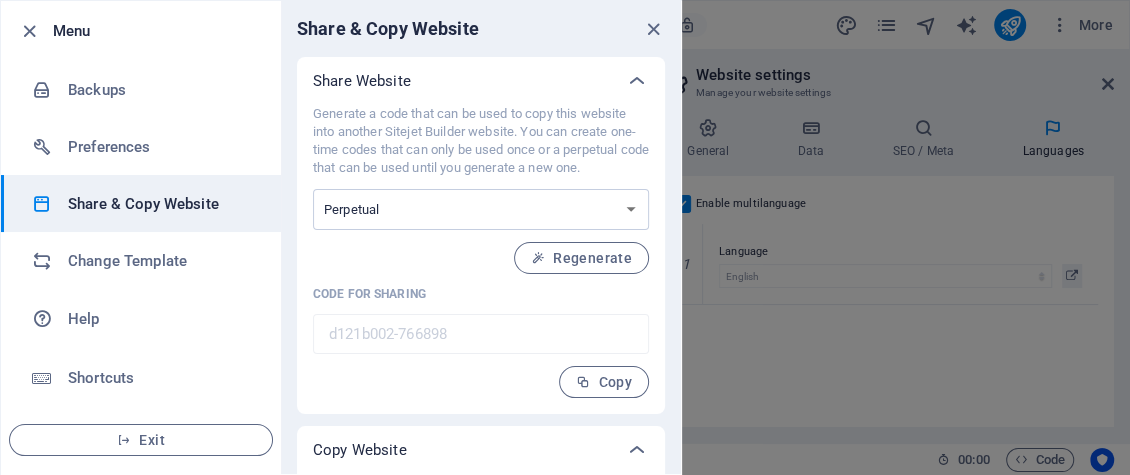 scroll, scrollTop: 430, scrollLeft: 0, axis: vertical 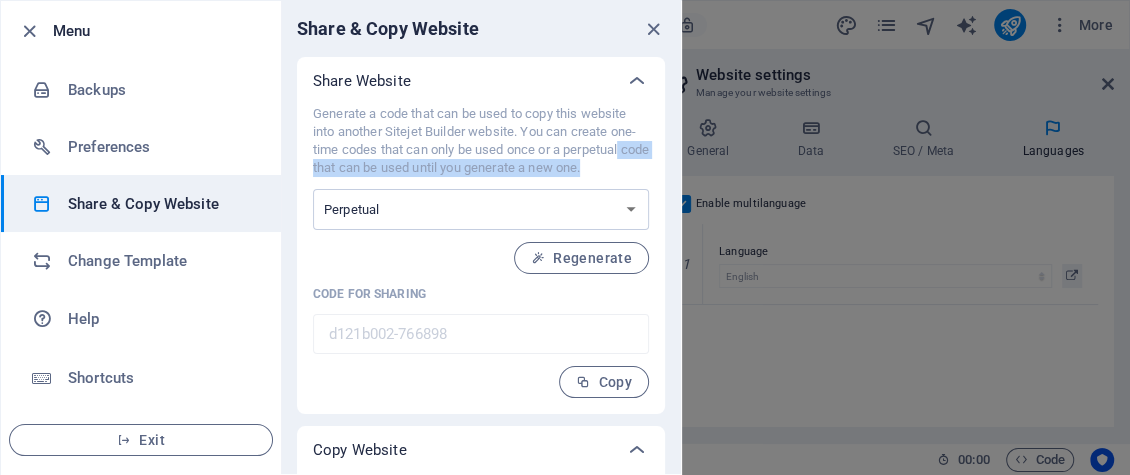 drag, startPoint x: 684, startPoint y: 141, endPoint x: 681, endPoint y: 227, distance: 86.05231 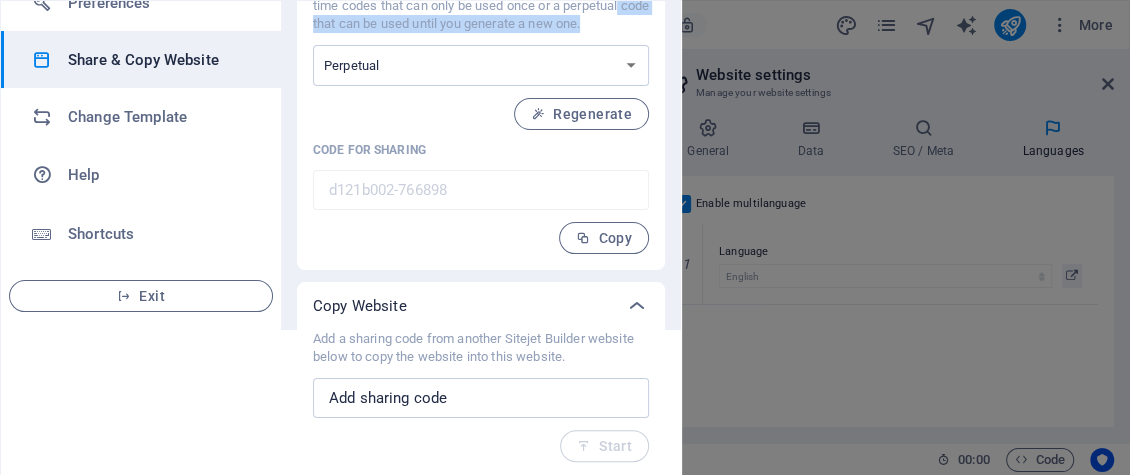 scroll, scrollTop: 147, scrollLeft: 0, axis: vertical 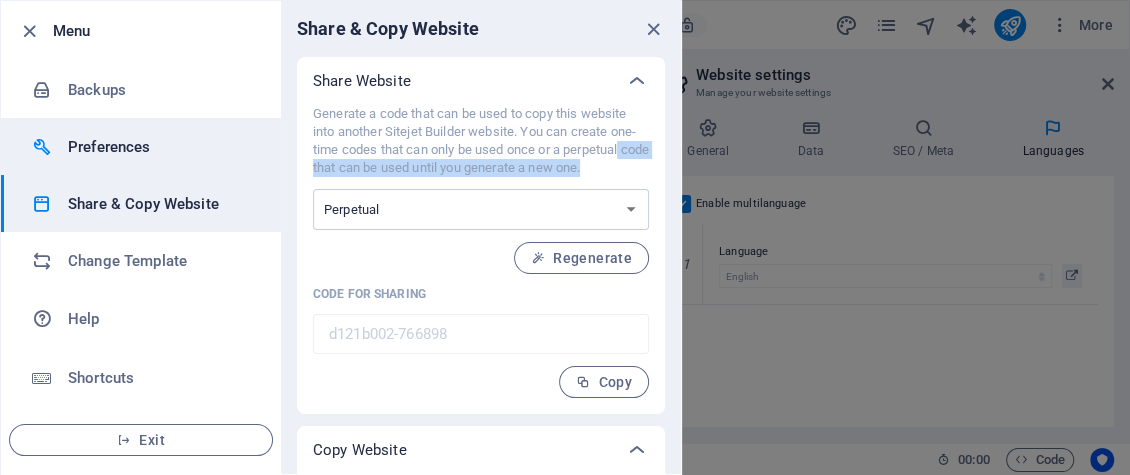 click on "Preferences" at bounding box center (160, 147) 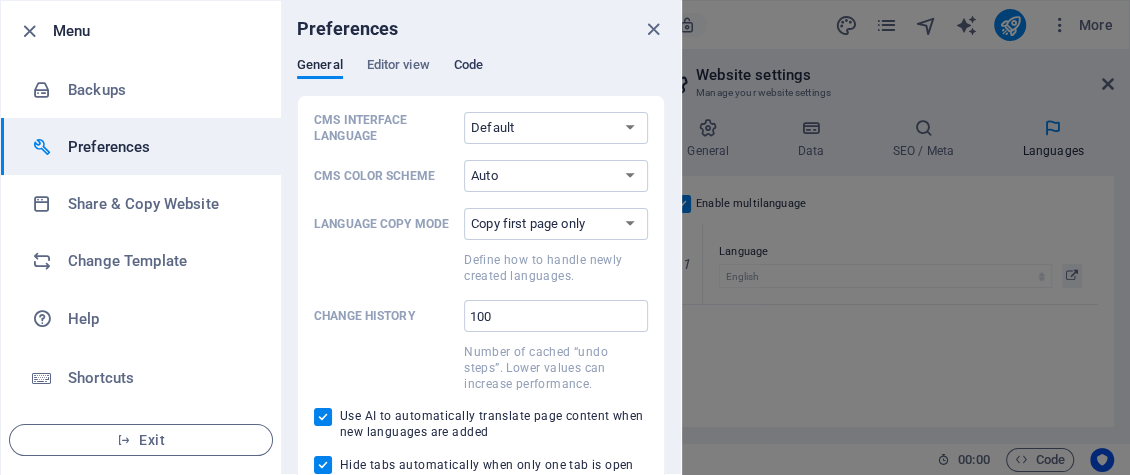 scroll, scrollTop: 428, scrollLeft: 0, axis: vertical 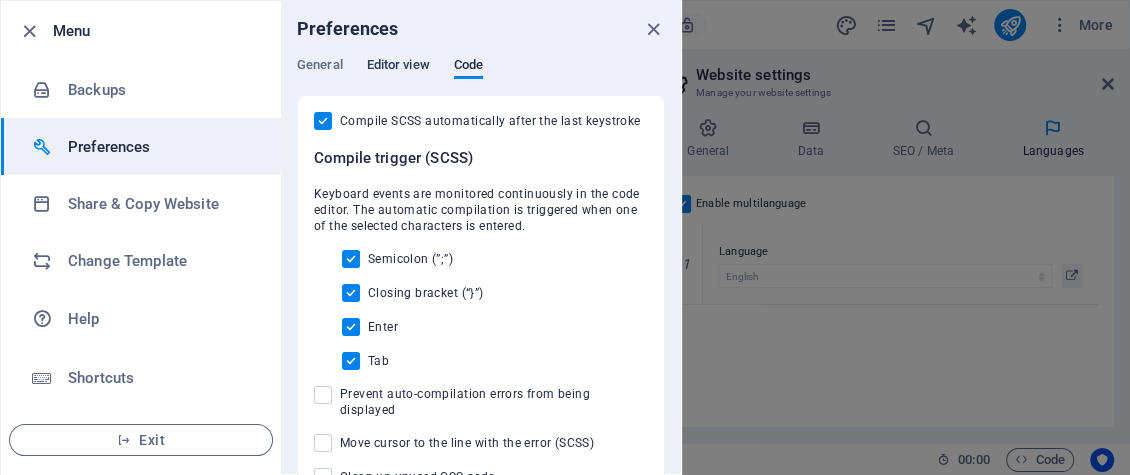 click on "Editor view" at bounding box center [398, 67] 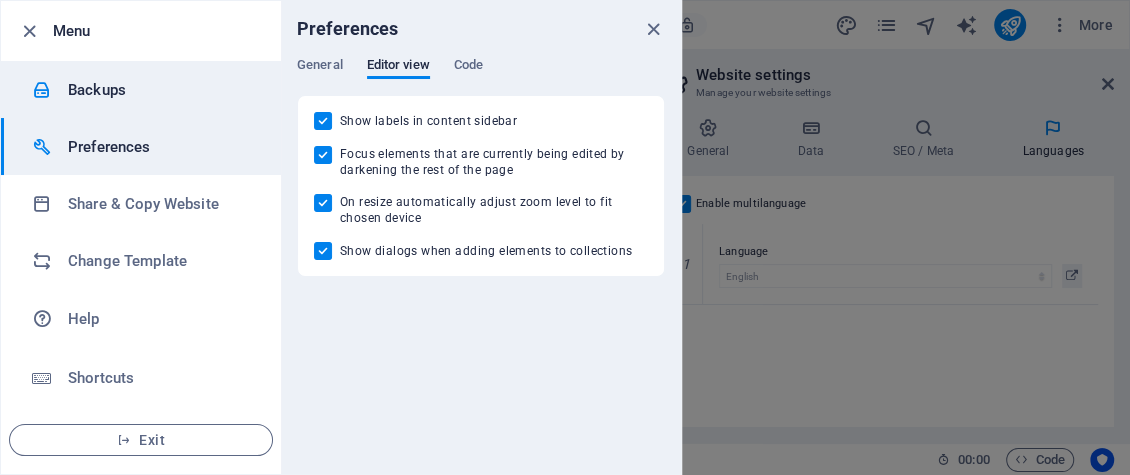 scroll, scrollTop: 414, scrollLeft: 0, axis: vertical 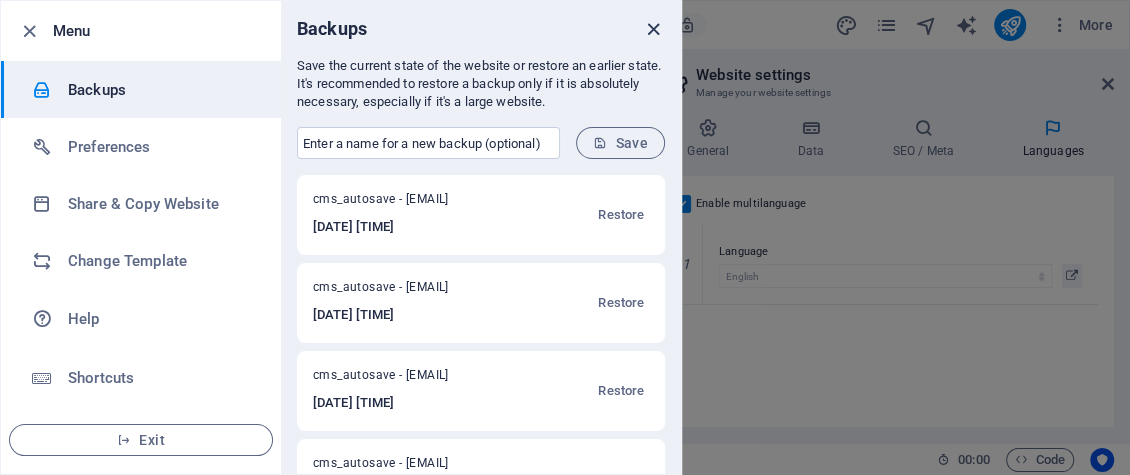 click at bounding box center (653, 29) 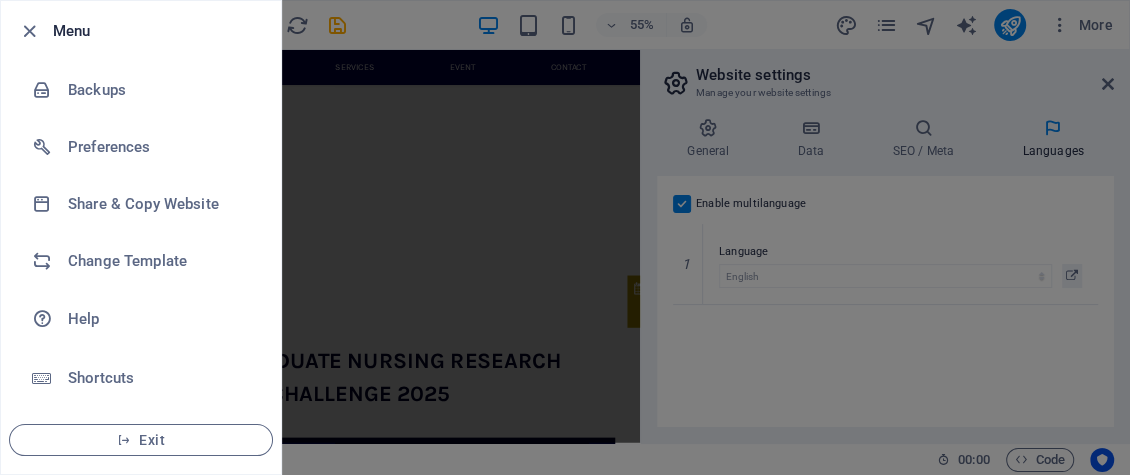 scroll, scrollTop: 430, scrollLeft: 0, axis: vertical 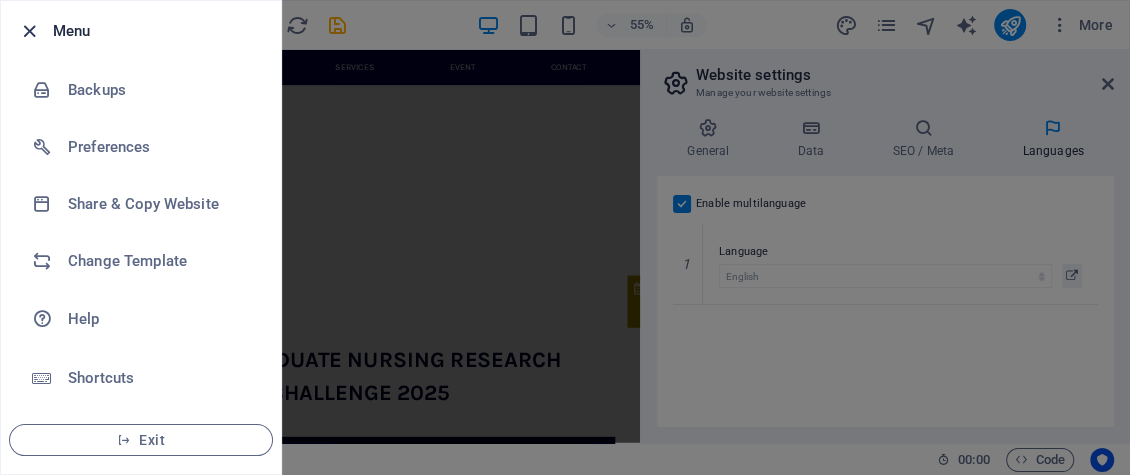 click at bounding box center (29, 31) 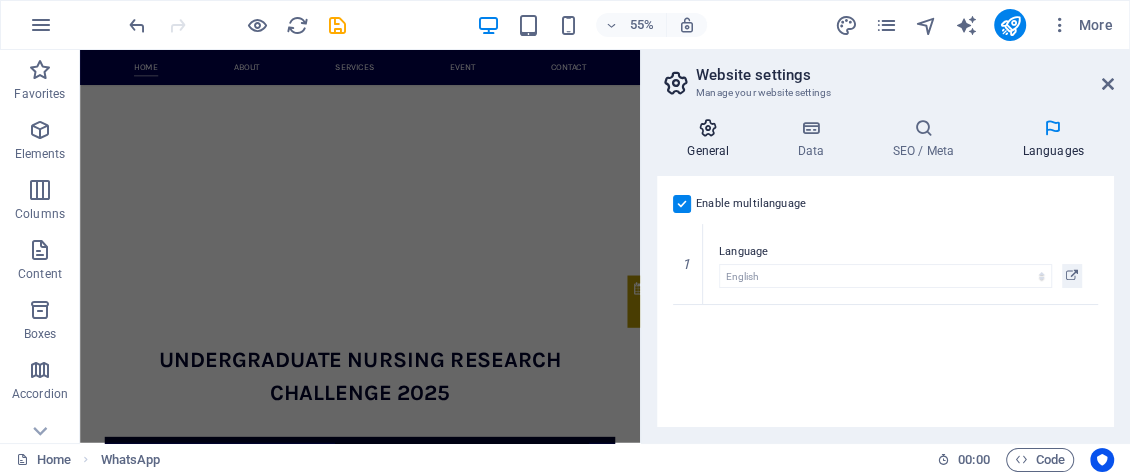 click on "General" at bounding box center (712, 139) 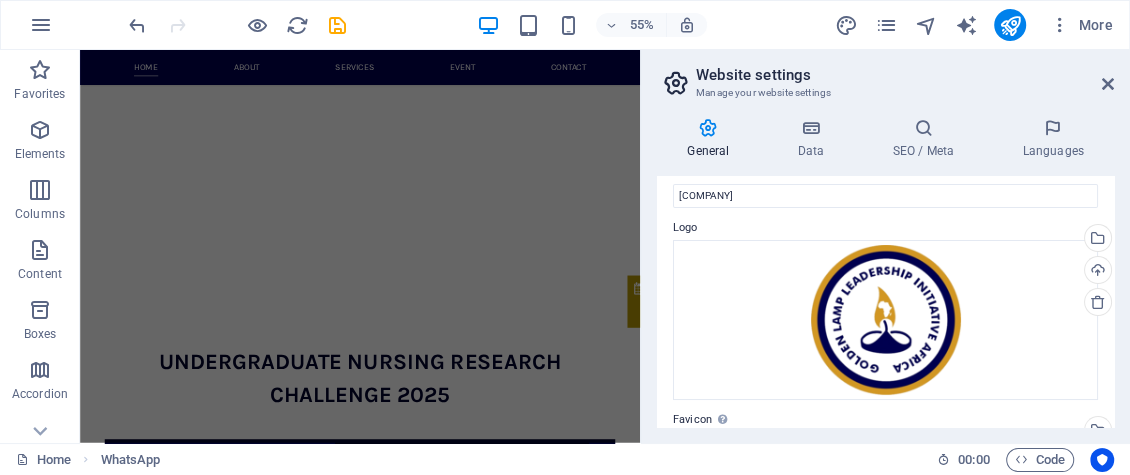 scroll, scrollTop: 435, scrollLeft: 0, axis: vertical 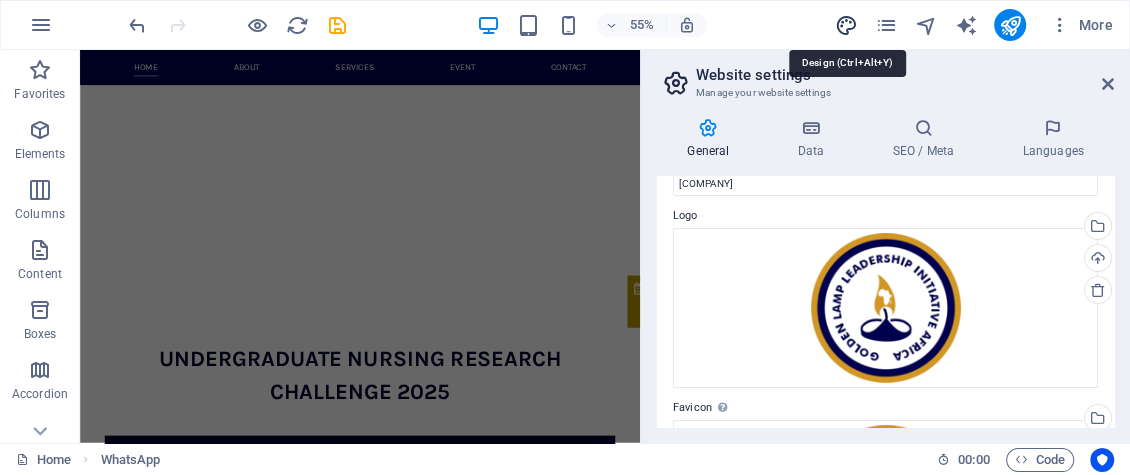 click at bounding box center [845, 25] 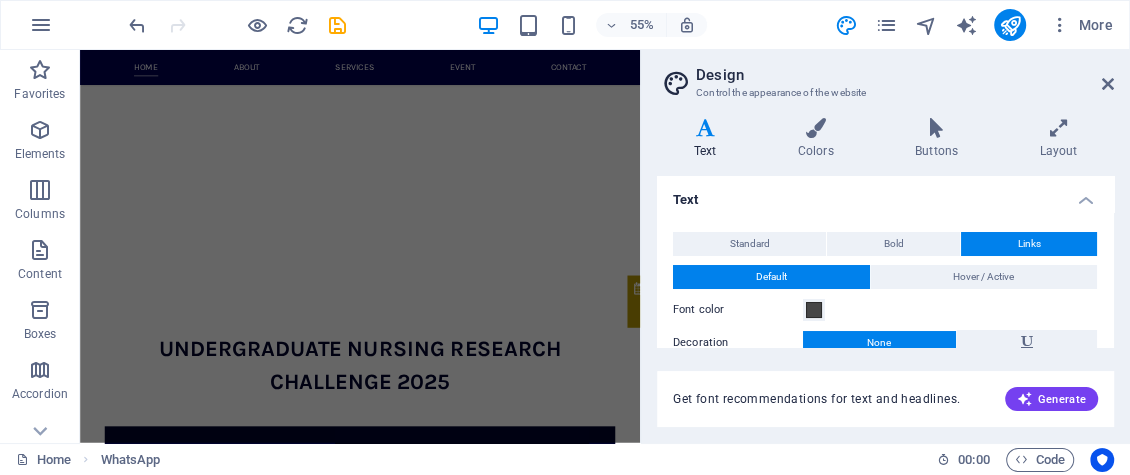 scroll, scrollTop: 414, scrollLeft: 0, axis: vertical 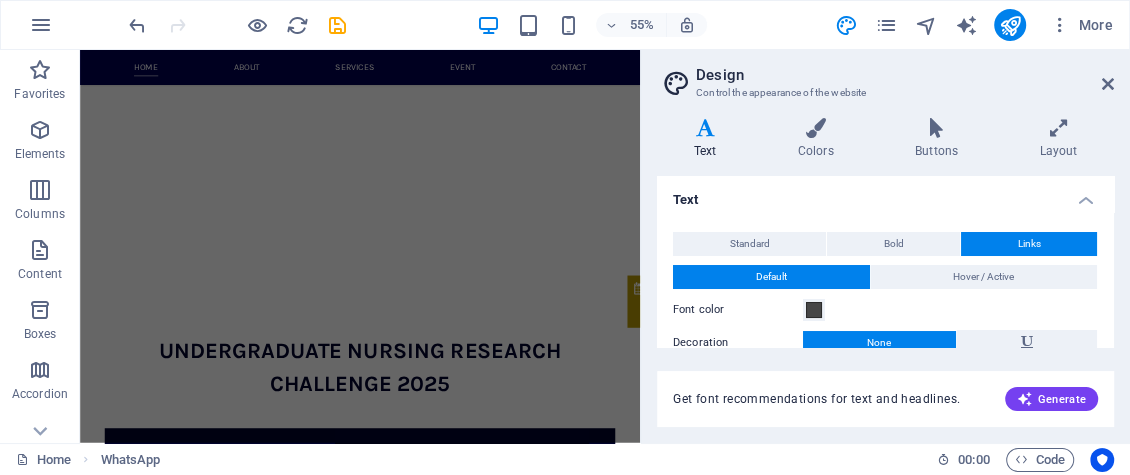 click on "Variants  Text  Colors  Buttons  Layout Text Standard Bold Links Font color Font Karla Font size 16 rem px Line height 1.5 Font weight To display the font weight correctly, it may need to be enabled.  Manage Fonts Thin, 100 Extra-light, 200 Light, 300 Regular, 400 Medium, 500 Semi-bold, 600 Bold, 700 Extra-bold, 800 Black, 900 Letter spacing 0 rem px Font style Text transform Tt TT tt Text align Font weight To display the font weight correctly, it may need to be enabled.  Manage Fonts Thin, 100 Extra-light, 200 Light, 300 Regular, 400 Medium, 500 Semi-bold, 600 Bold, 700 Extra-bold, 800 Black, 900 Default Hover / Active Font color Font color Decoration None Decoration None Transition duration 0.5 s Transition function Ease Ease In Ease Out Ease In/Ease Out Linear Headlines All H1 / Textlogo H2 H3 H4 H5 H6 Font color Font Karla Line height 1.5 Font weight To display the font weight correctly, it may need to be enabled.  Manage Fonts Thin, 100 Extra-light, 200 Light, 300 Regular, 400 Medium, 500 Semi-bold, 600" at bounding box center [885, 272] 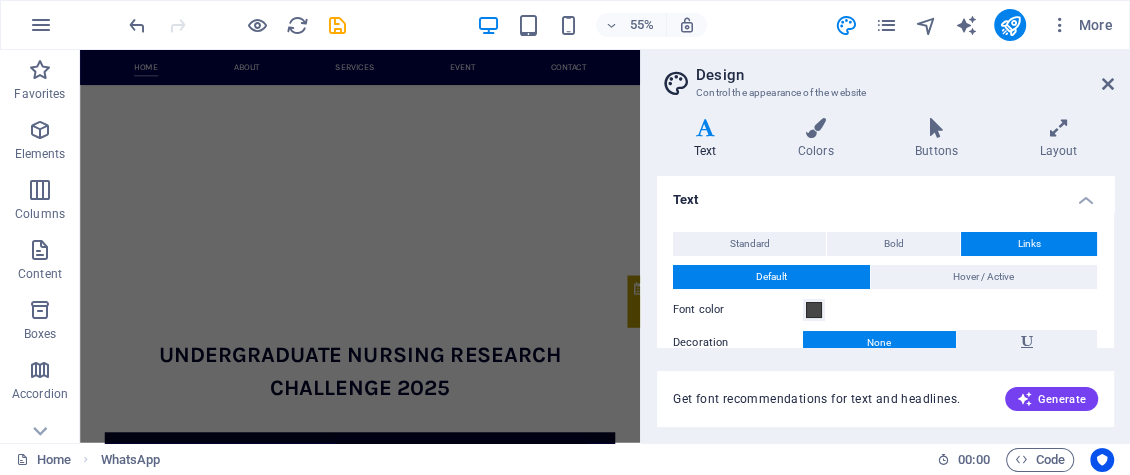 scroll, scrollTop: 425, scrollLeft: 0, axis: vertical 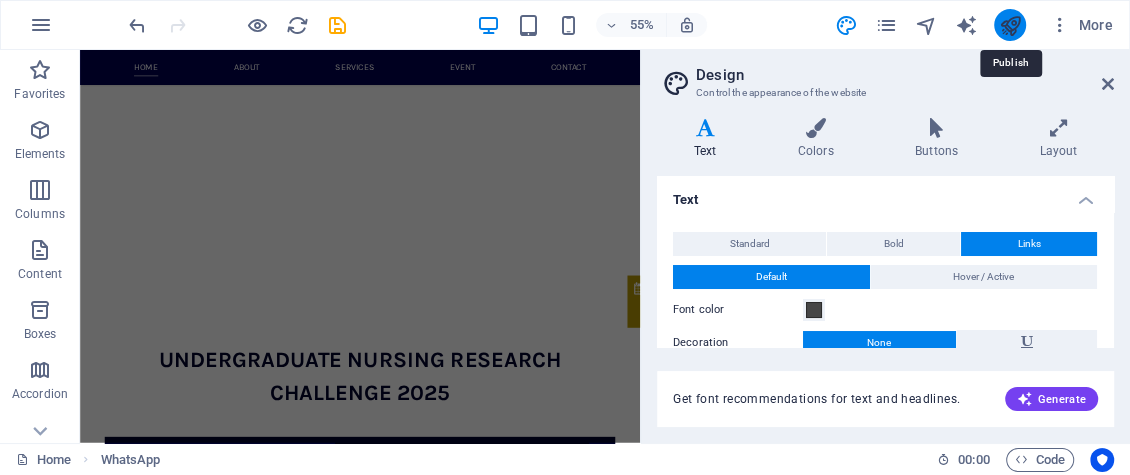 click at bounding box center (1009, 25) 